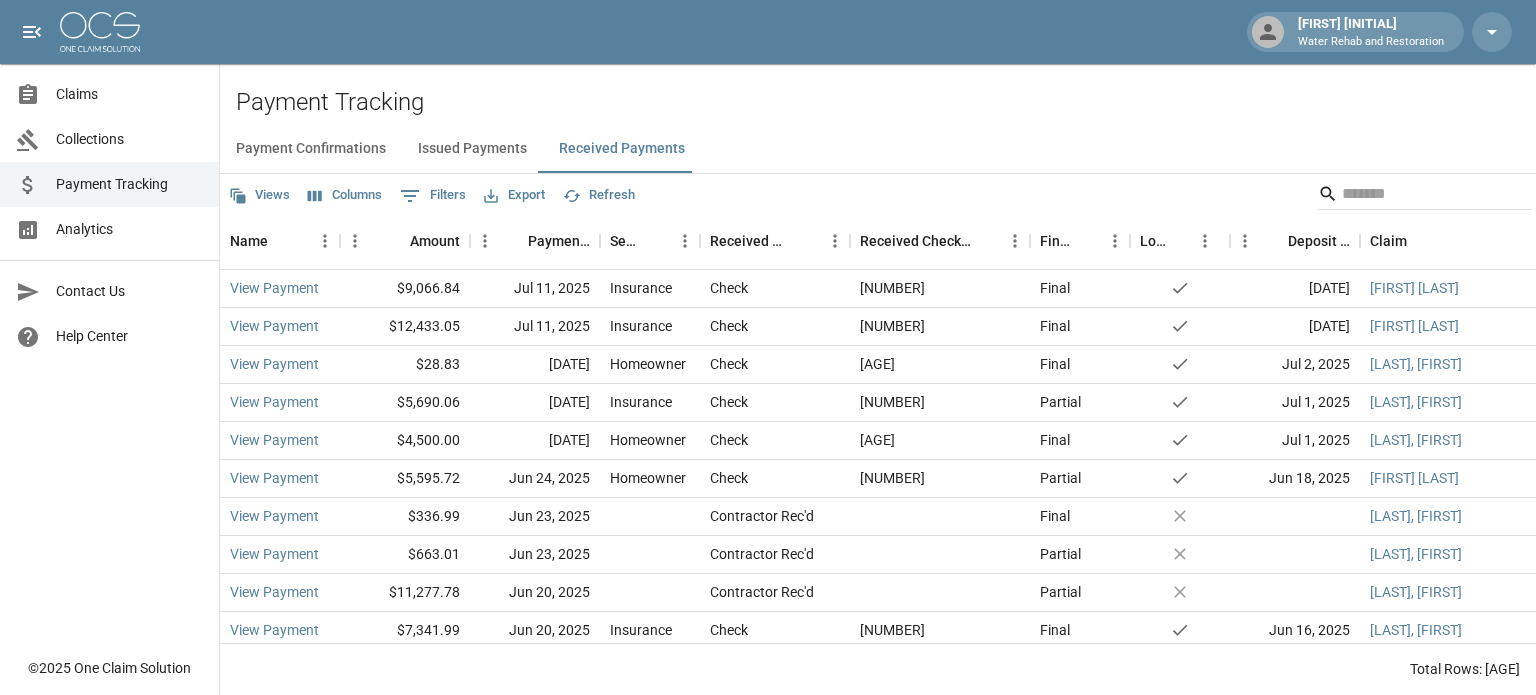 scroll, scrollTop: 0, scrollLeft: 0, axis: both 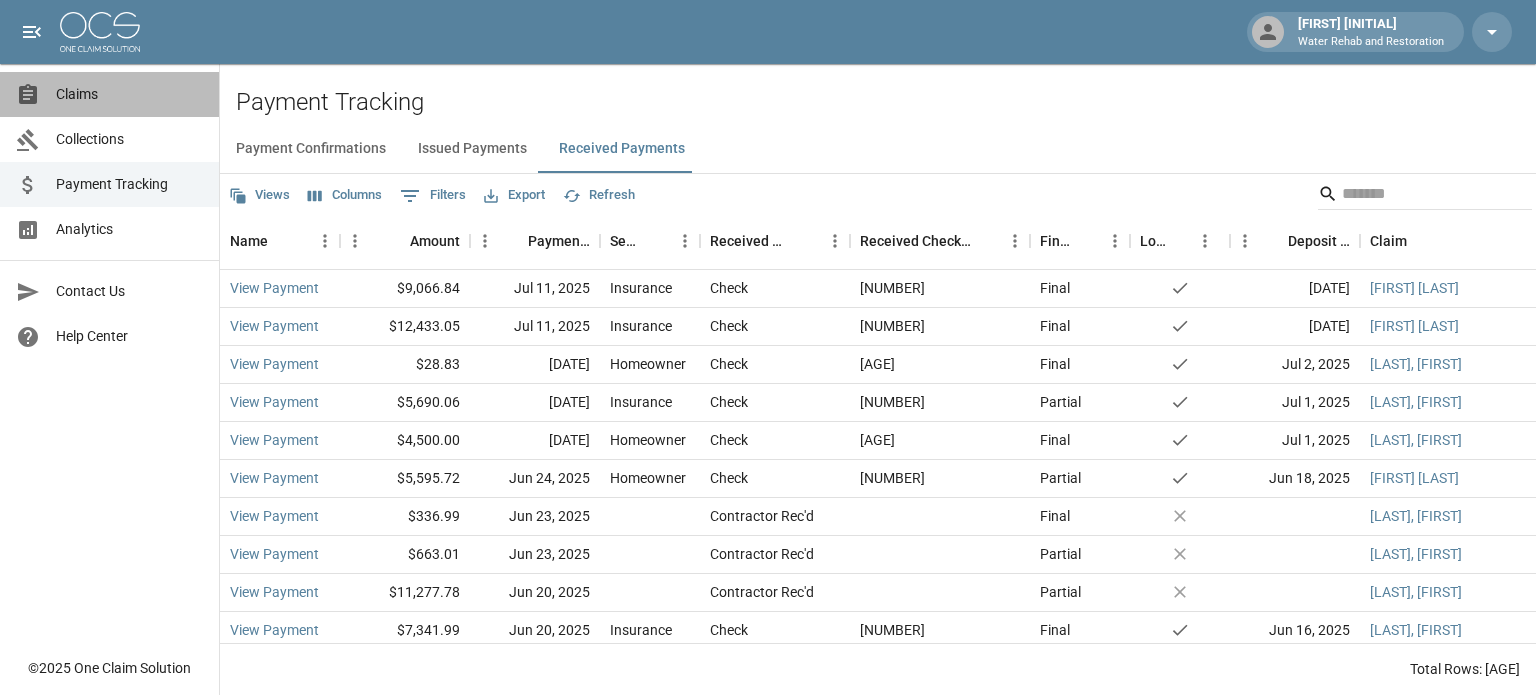 click on "Claims" at bounding box center (129, 94) 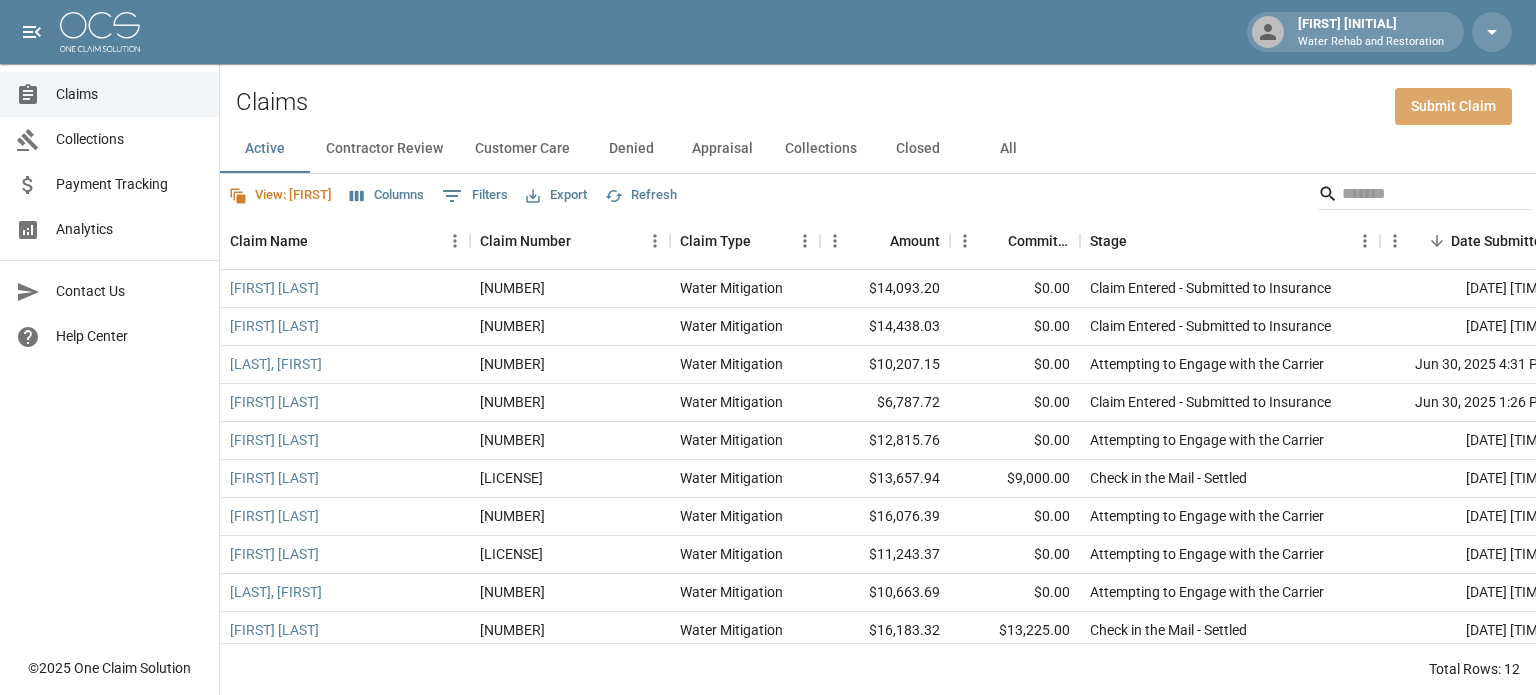 click on "Submit Claim" at bounding box center [1453, 106] 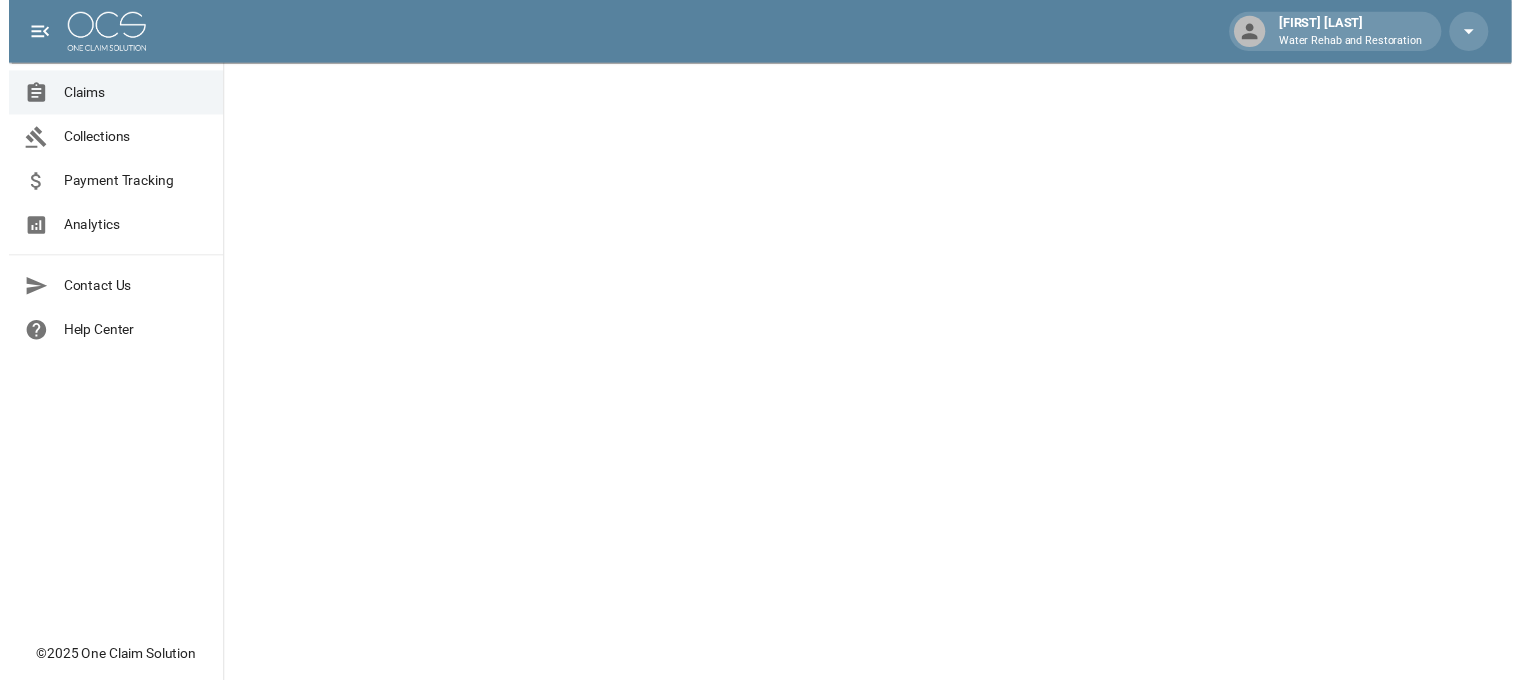 scroll, scrollTop: 0, scrollLeft: 0, axis: both 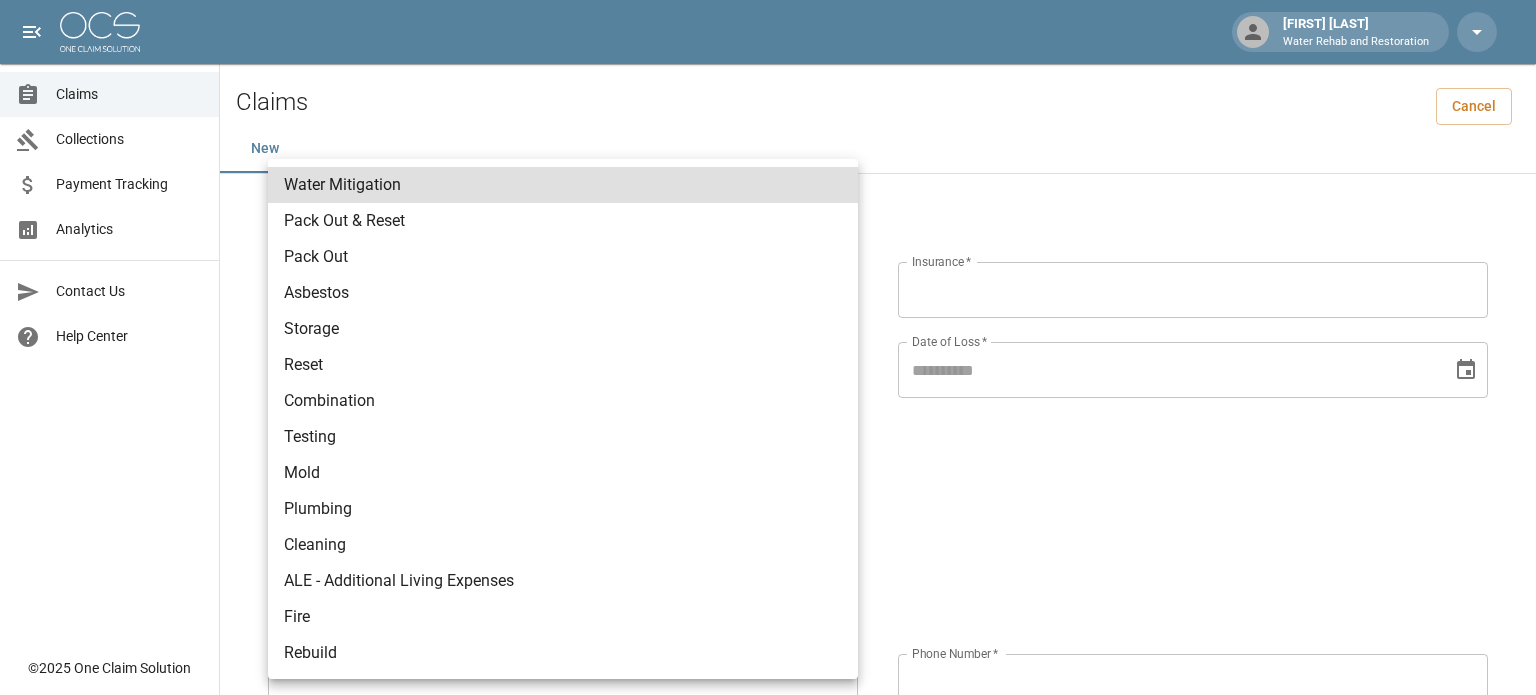 click on "[LAST] [LAST] Water Rehab and Restoration  Claims Collections Payment Tracking Analytics Contact Us Help Center ©  2025   One Claim Solution Claims Cancel New Claim Information Claim Type   * ​ Claim Type   * Claim Name   * Claim Name   * Claim Number   * Claim Number   * Amount   * Amount   * Insurance   * Insurance   * Date of Loss   * Date of Loss   * Insured's Information Property Owner   * Property Owner   * Mailing Address   * Mailing Address   * Mailing City   * Mailing City   * Mailing State   * Mailing State   * Mailing Zip   * Mailing Zip   * Phone Number   * Phone Number   * Alt. Phone Number Alt. Phone Number Email Email Documentation Invoice (PDF)* ​ Upload file(s) Invoice (PDF)* Work Authorization* ​ Upload file(s) Work Authorization* Photo Link Photo Link Paperwork (dry logs, supporting documentation) ​ Upload file(s) Paperwork (dry logs, supporting documentation) Testing ​ Upload file(s) Testing Photos (PDF) ​ Upload file(s) *" at bounding box center [768, 836] 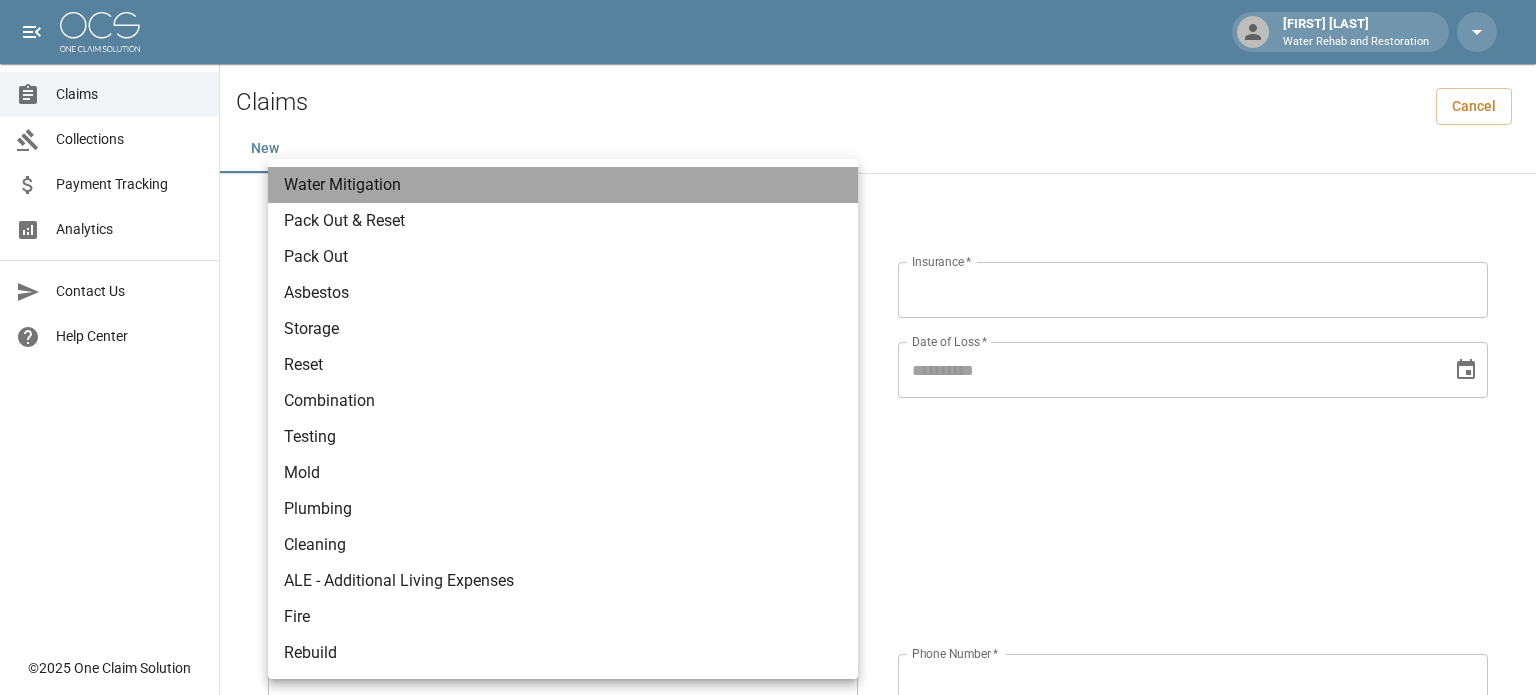 click on "Water Mitigation" at bounding box center [563, 185] 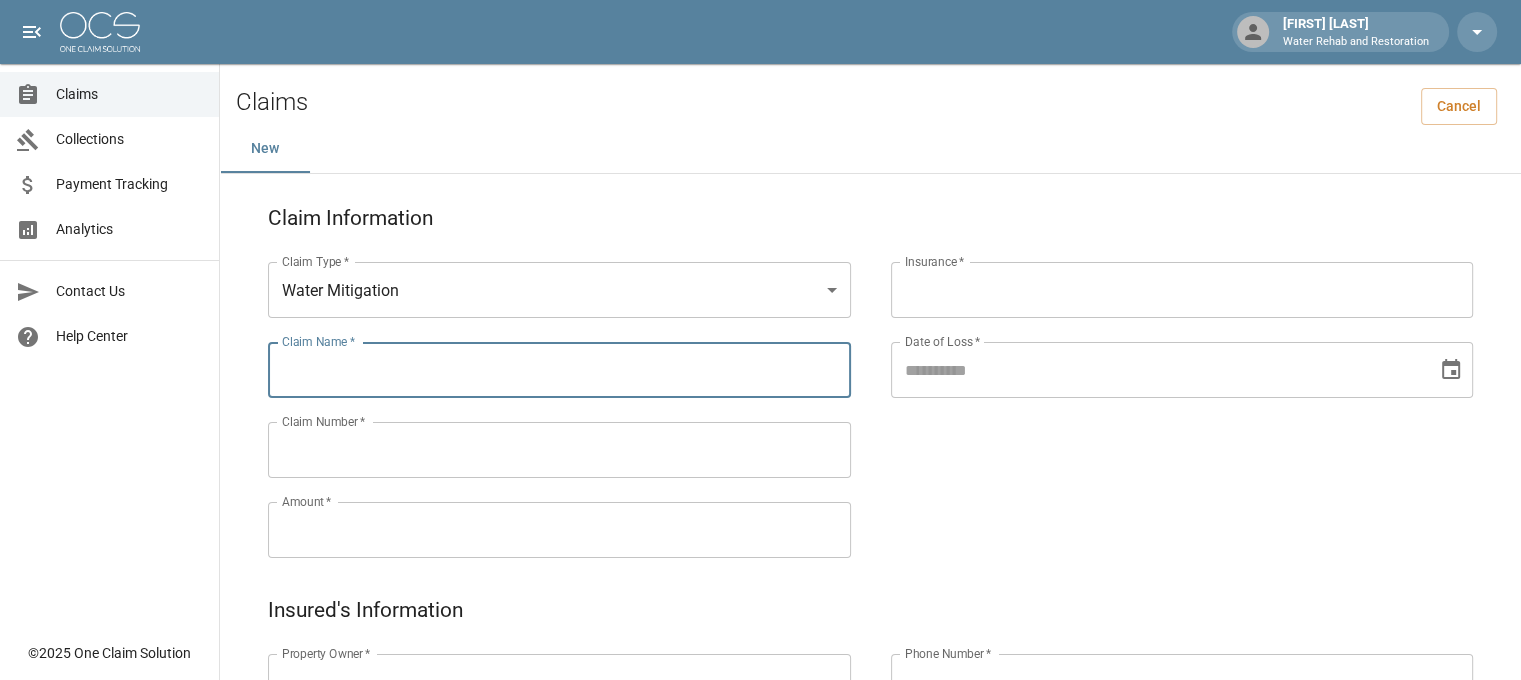 click on "Claim Name   *" at bounding box center [559, 370] 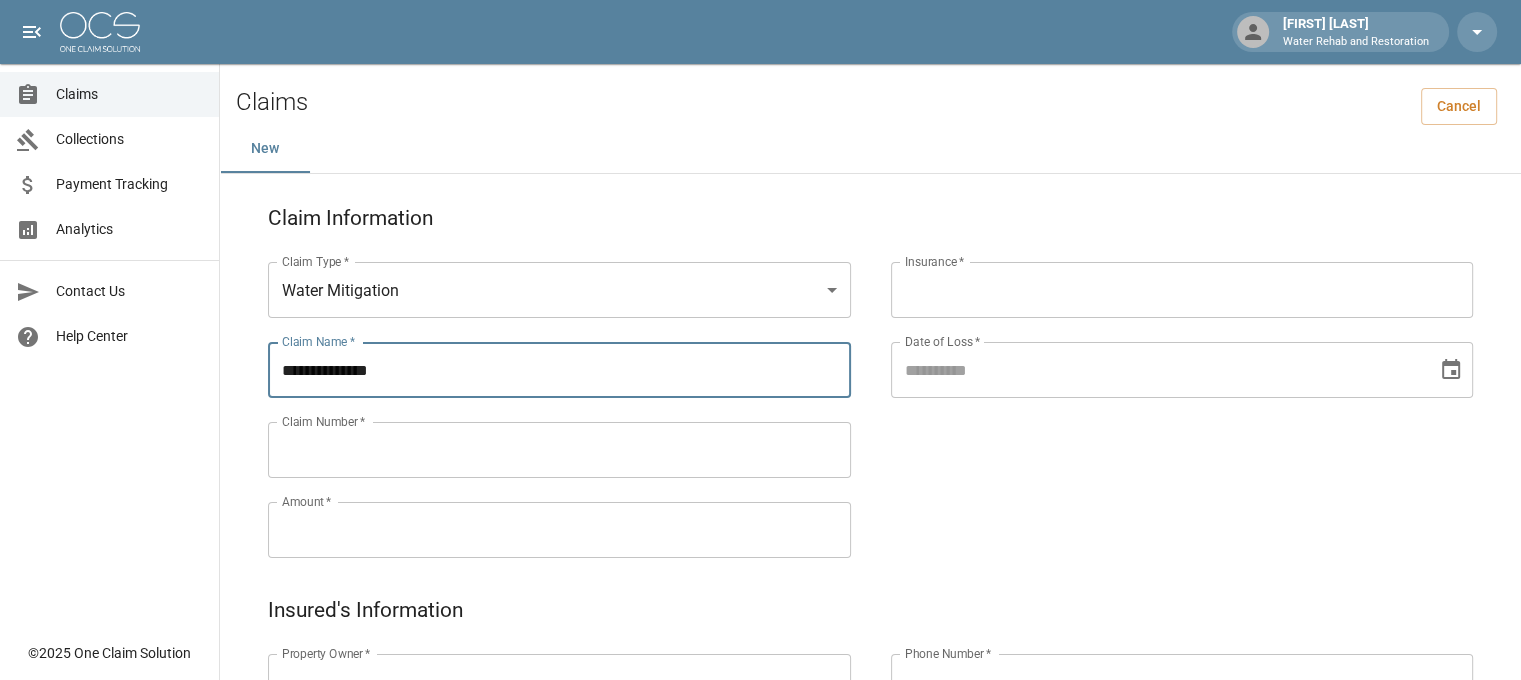 type on "**********" 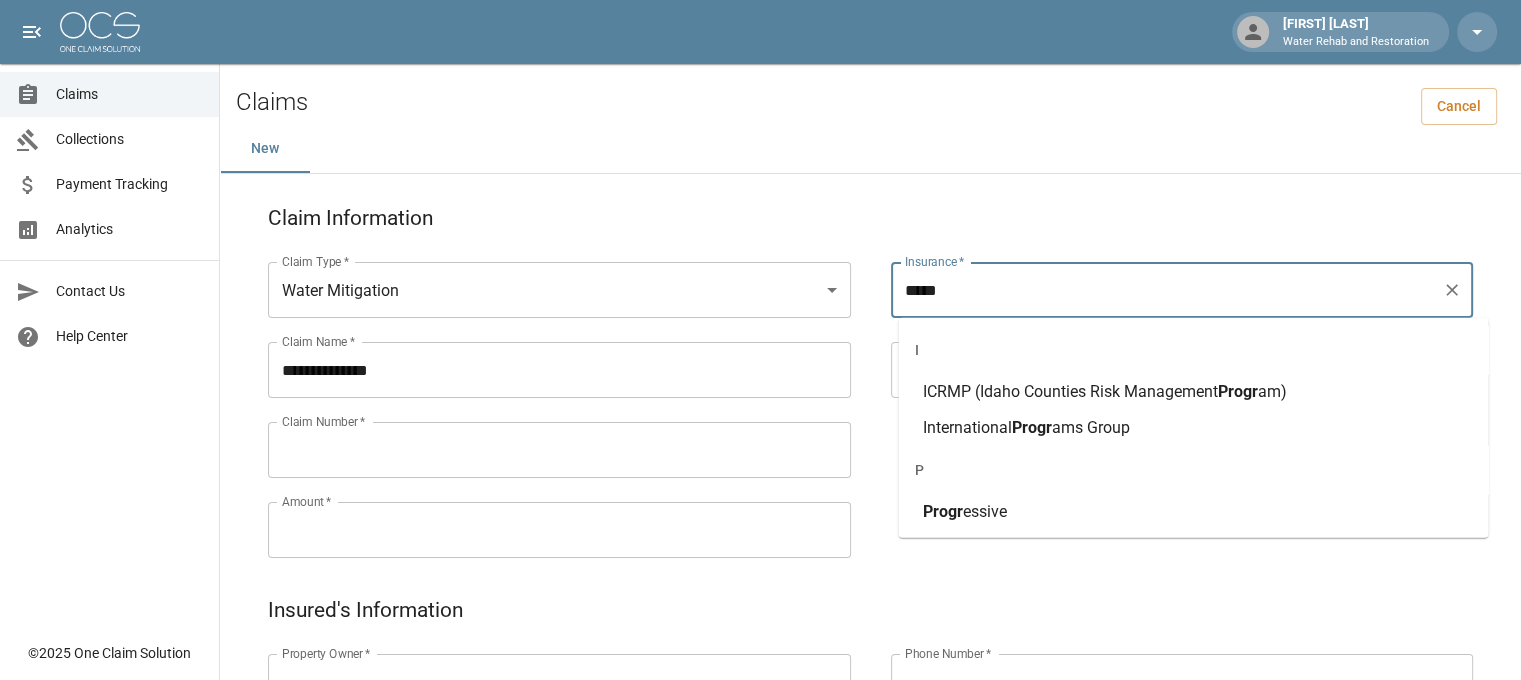click on "Progr essive" at bounding box center (1193, 512) 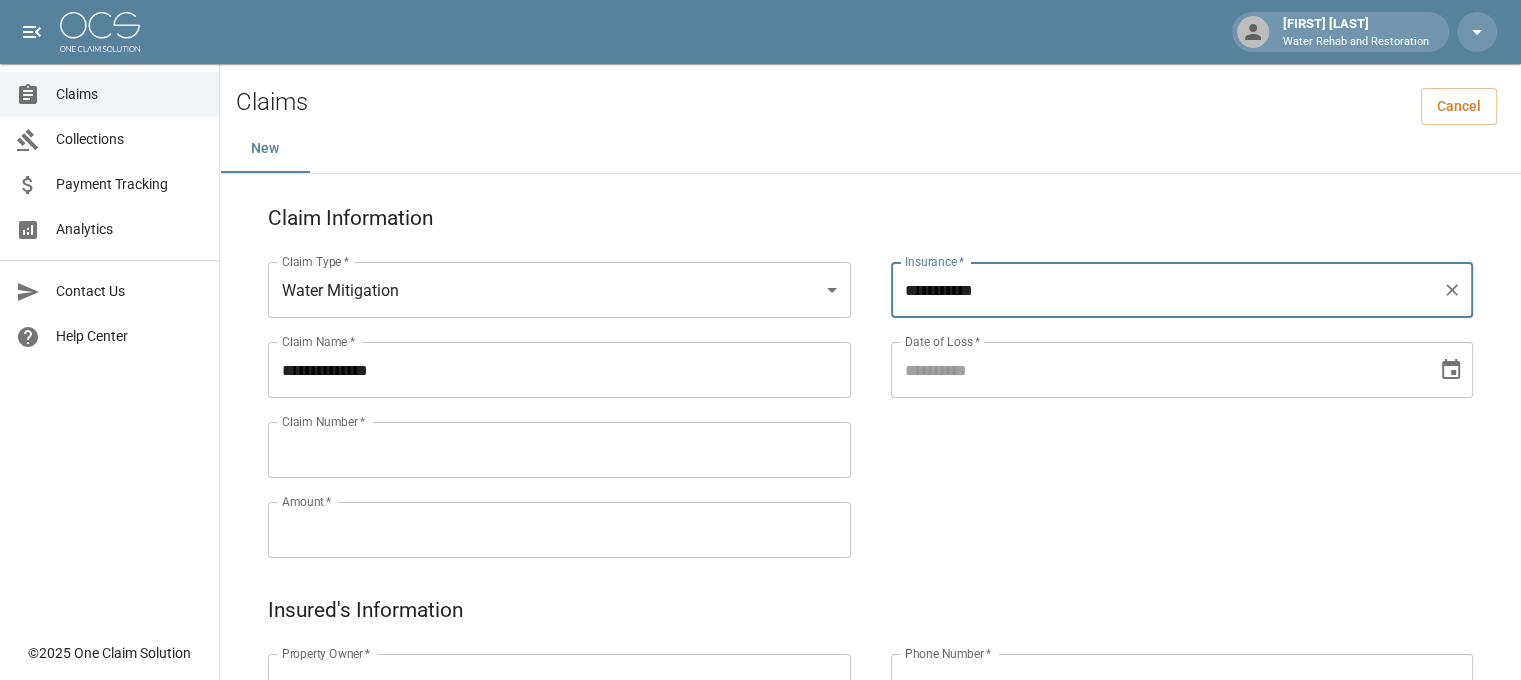 type on "**********" 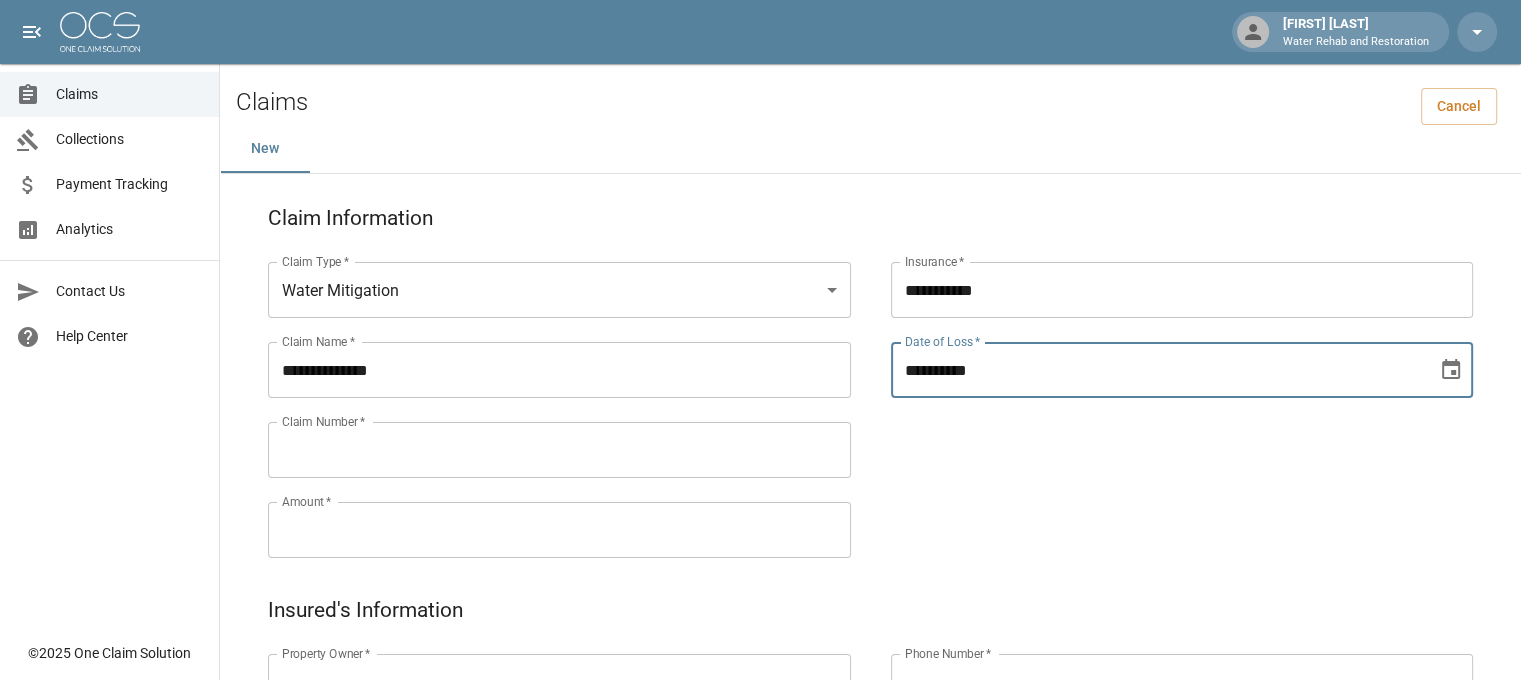 click on "**********" at bounding box center [1157, 370] 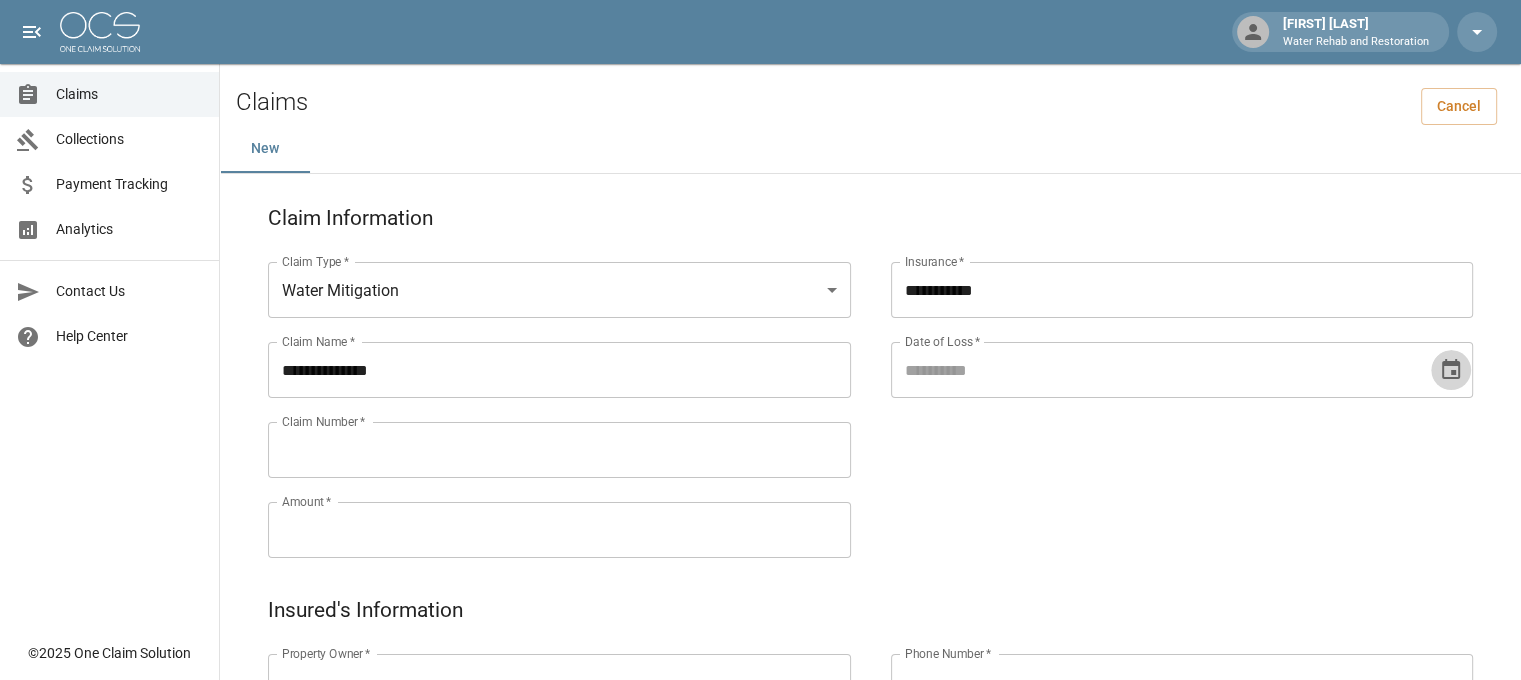 click 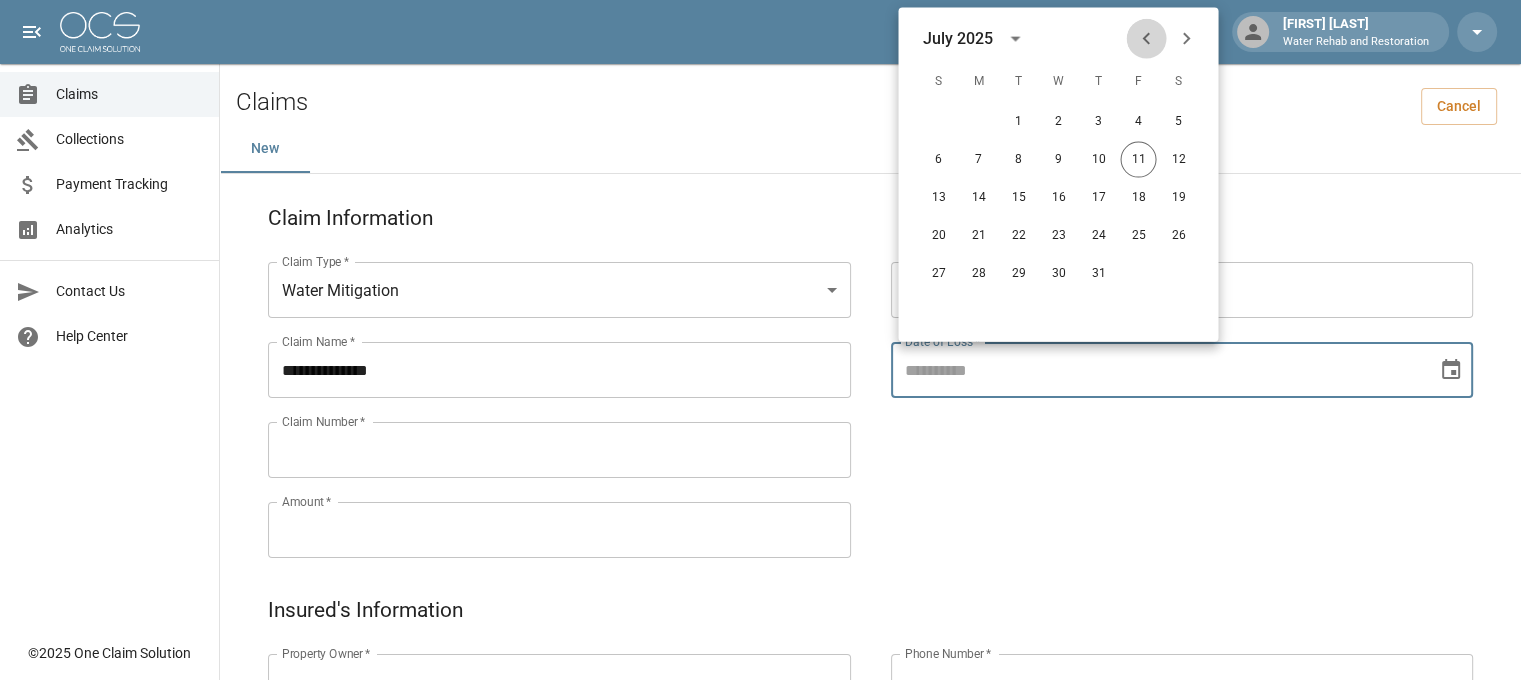 click at bounding box center [1146, 39] 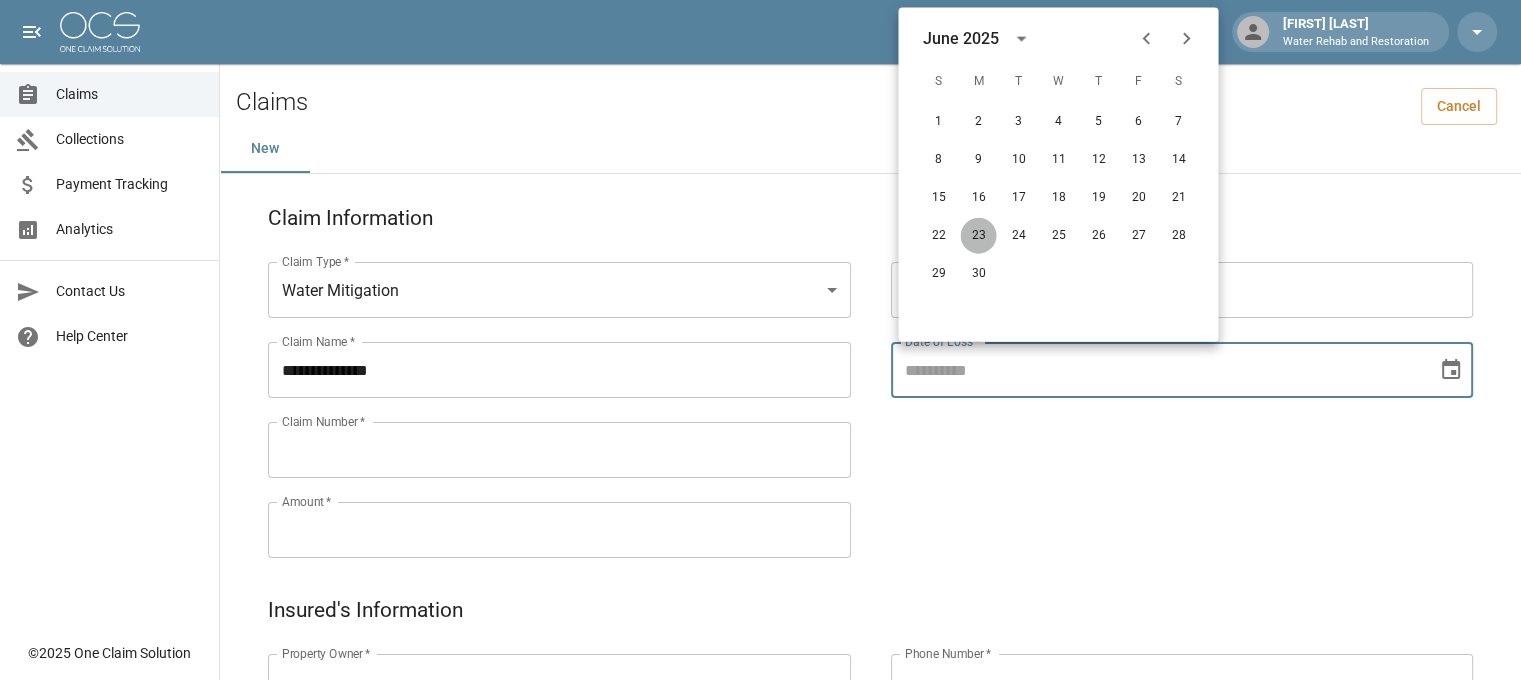 click on "23" at bounding box center [978, 236] 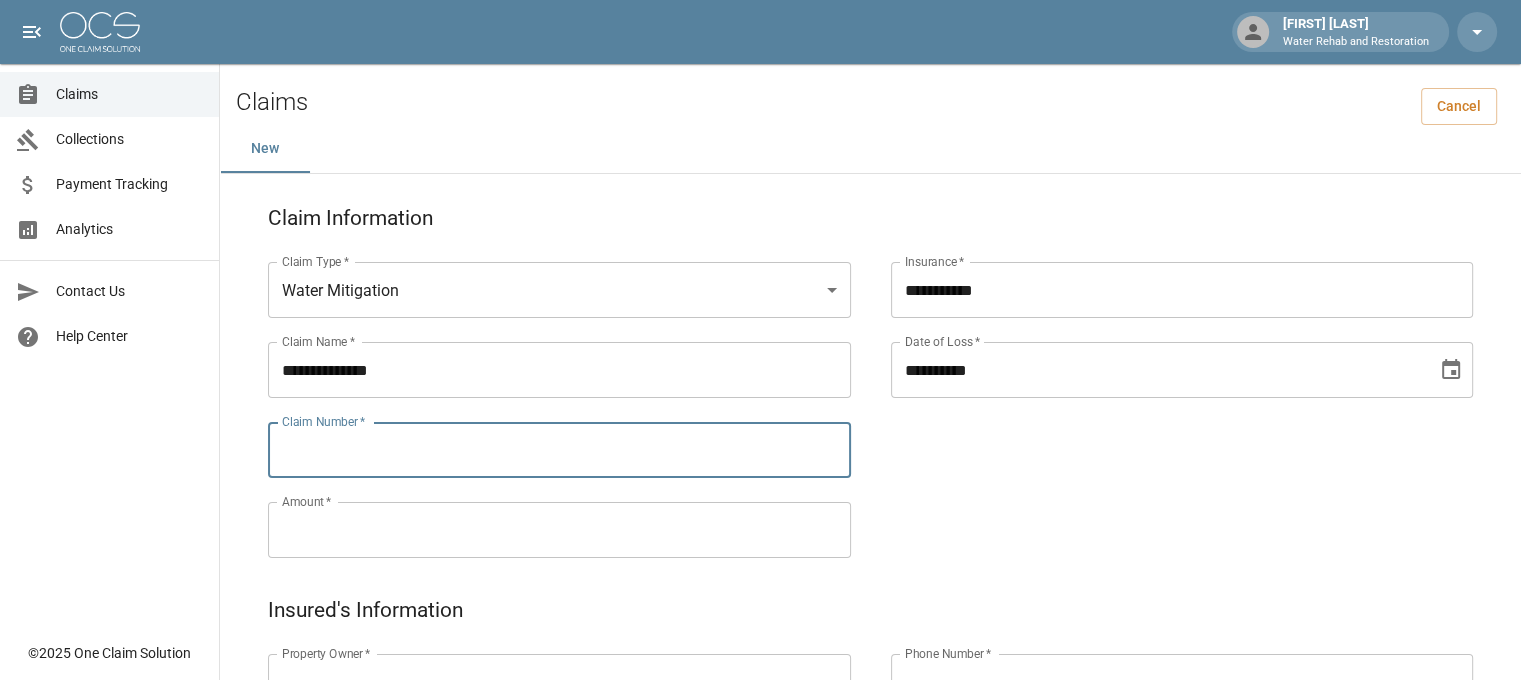 click on "Claim Number   *" at bounding box center [559, 450] 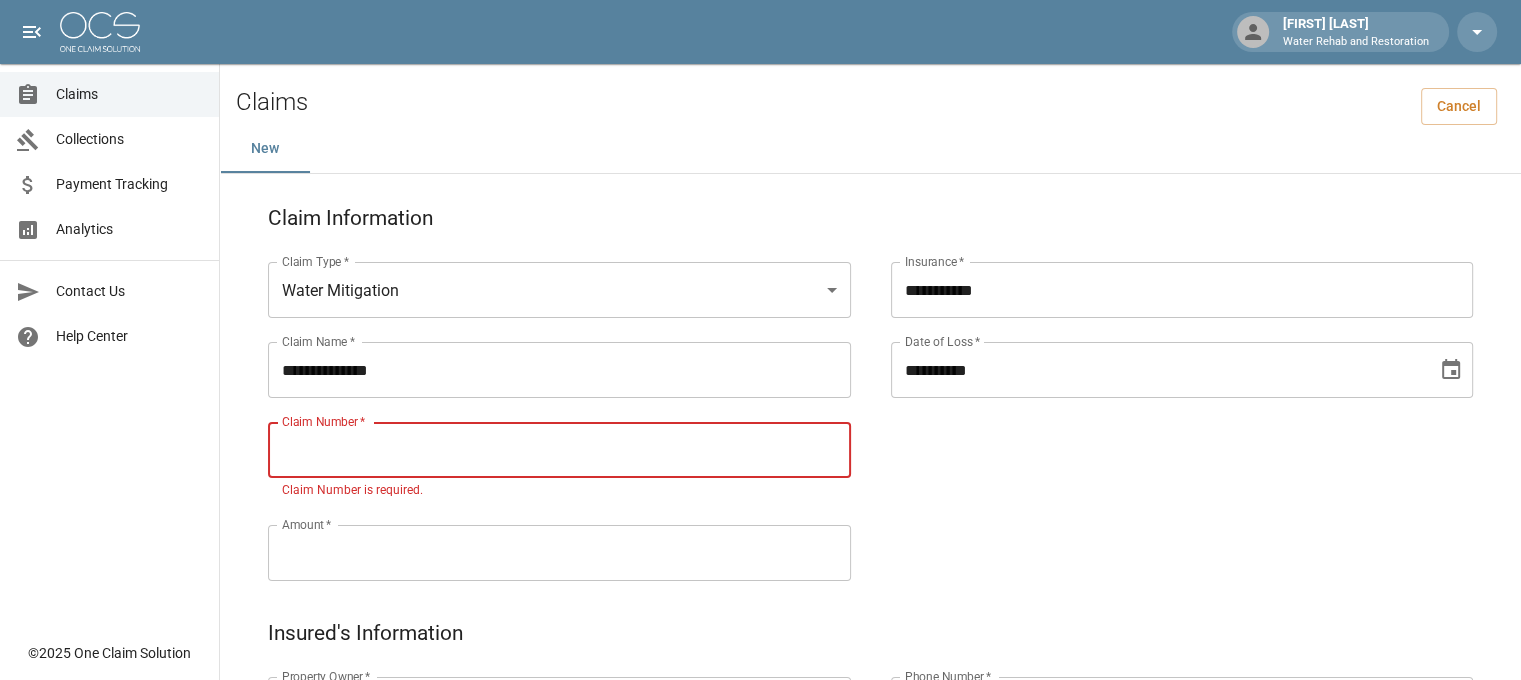 paste on "*******" 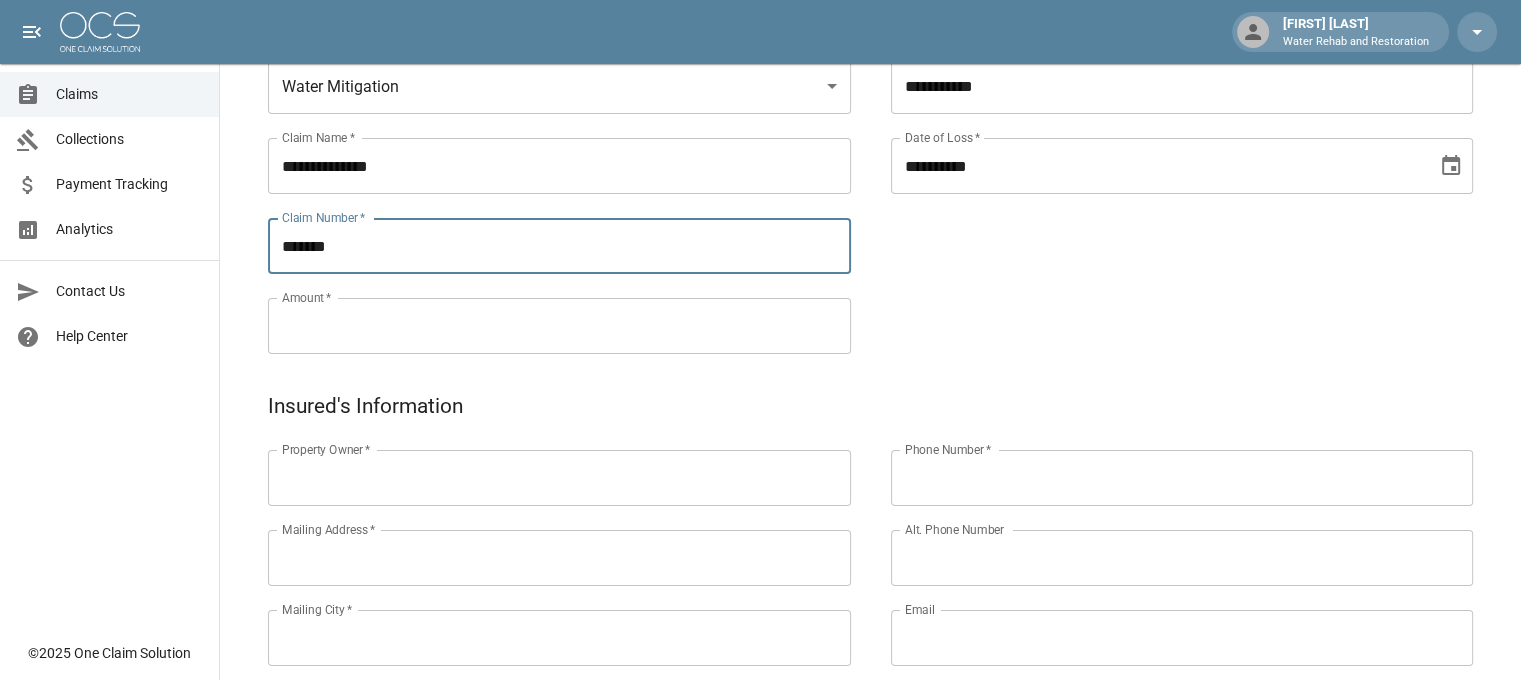 scroll, scrollTop: 204, scrollLeft: 0, axis: vertical 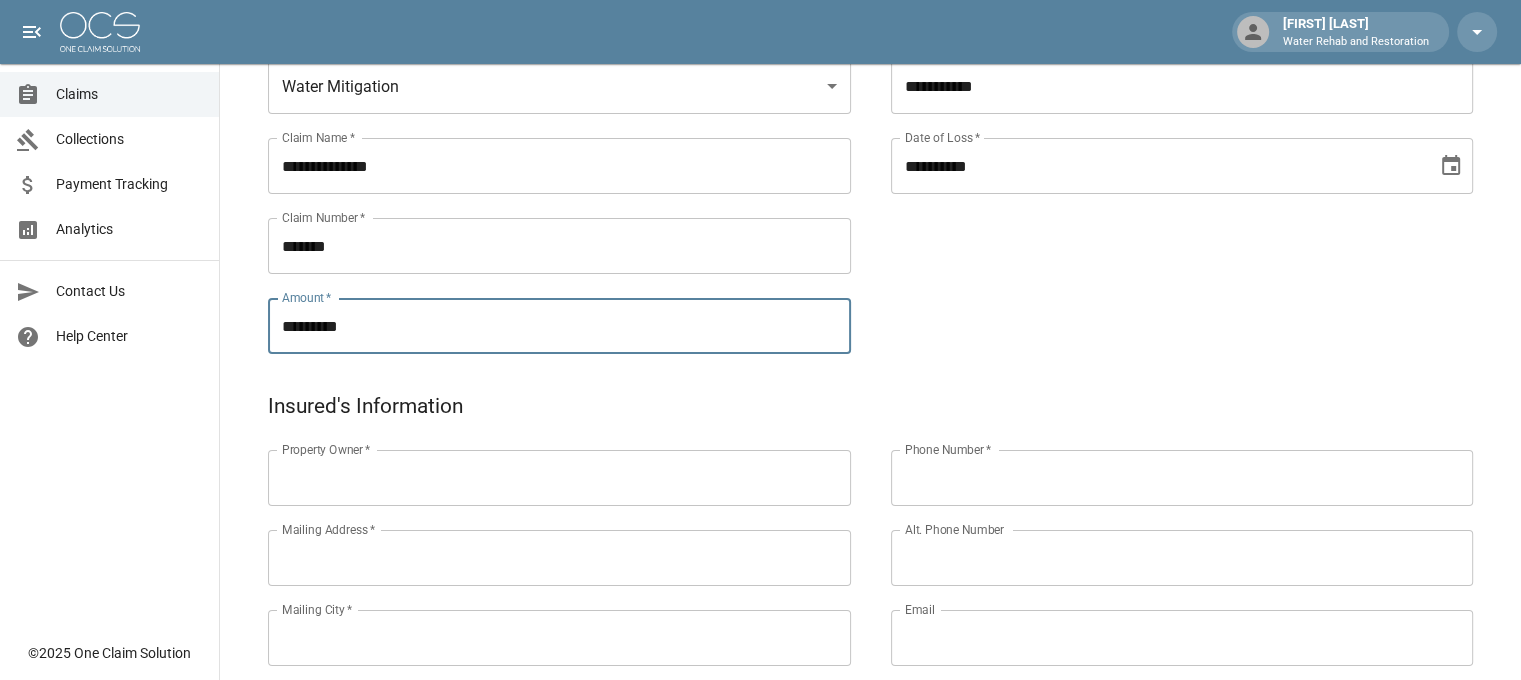 type on "*********" 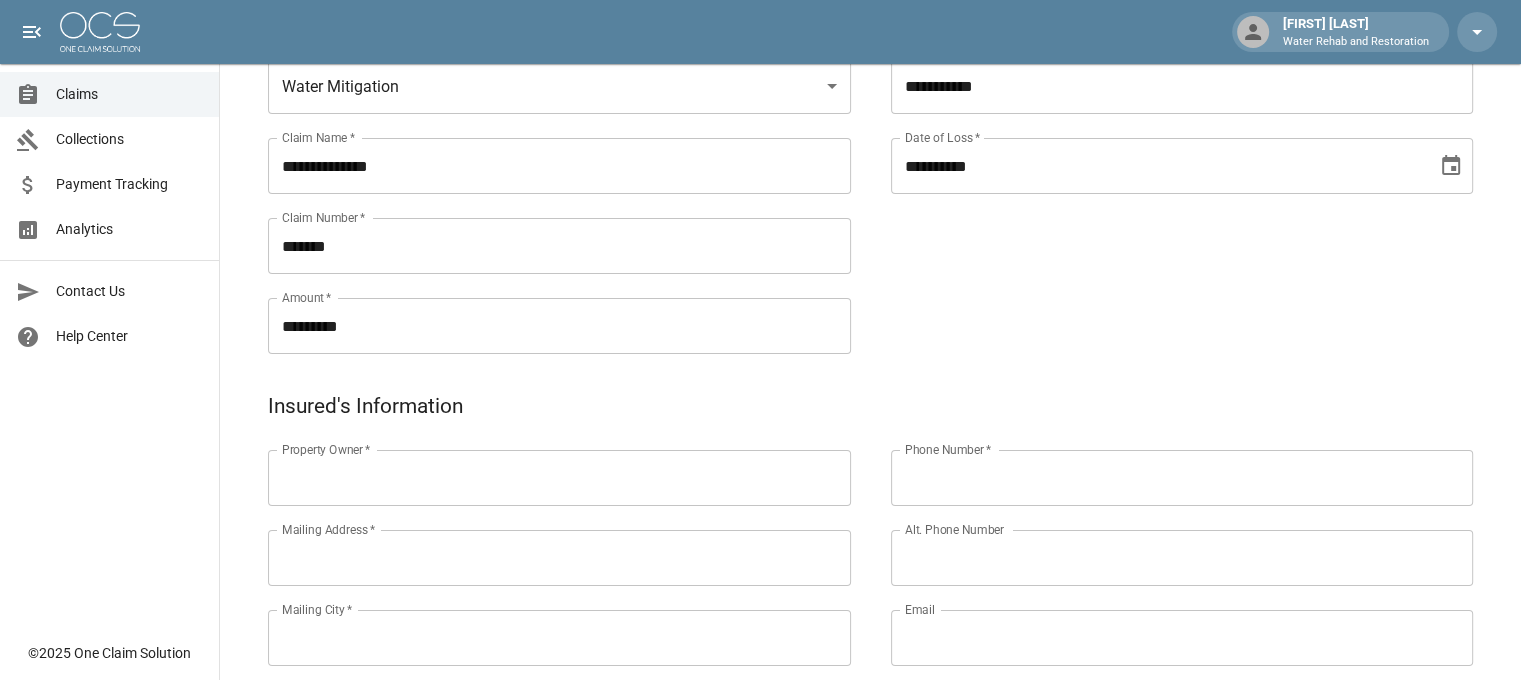 click on "**********" at bounding box center [1162, 182] 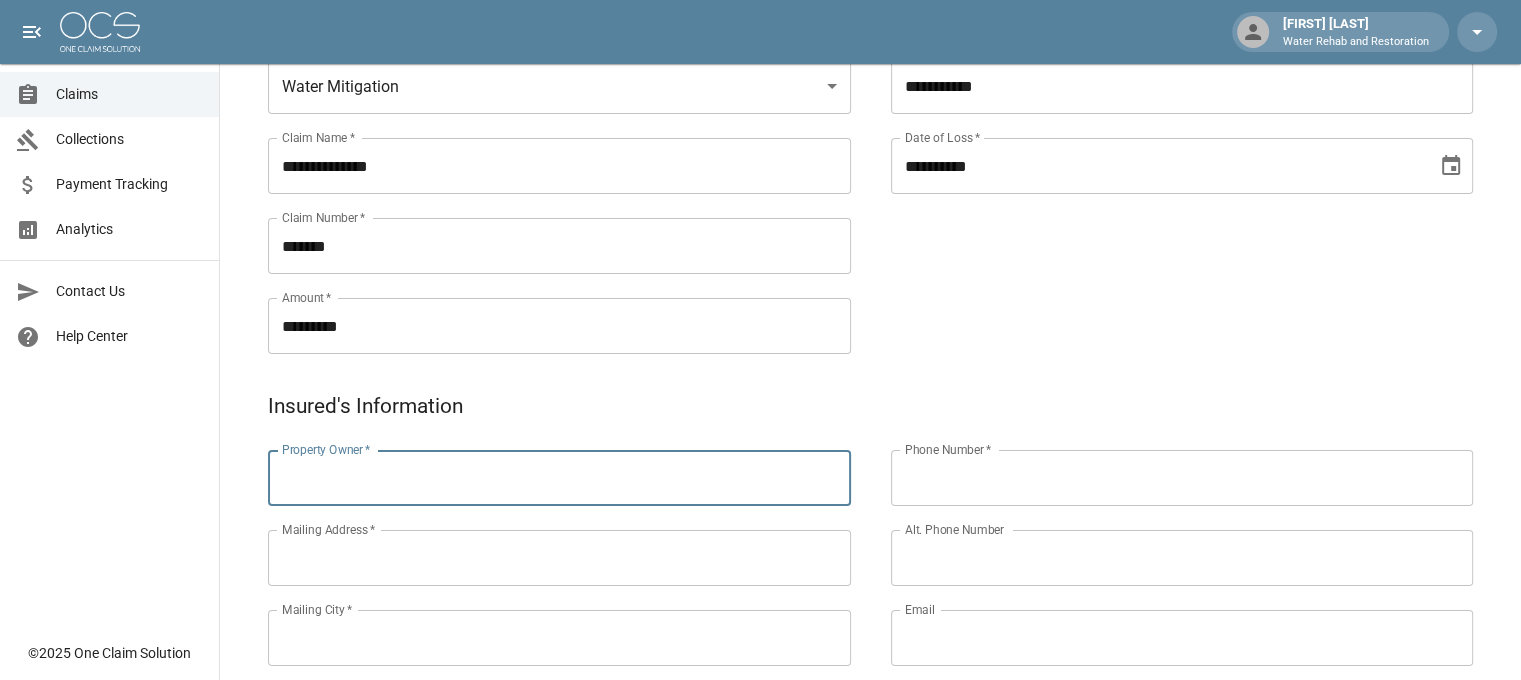 click on "Property Owner   *" at bounding box center [559, 478] 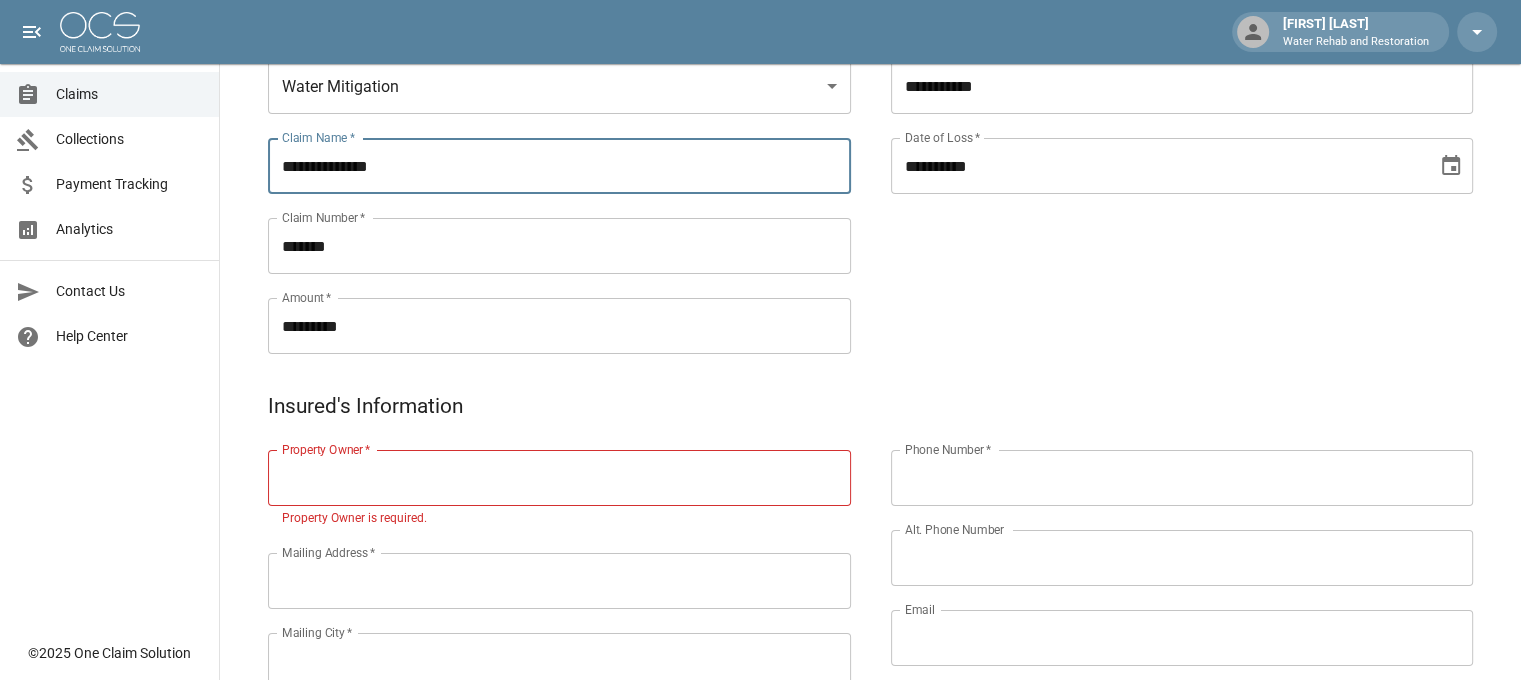drag, startPoint x: 447, startPoint y: 173, endPoint x: 287, endPoint y: 156, distance: 160.90059 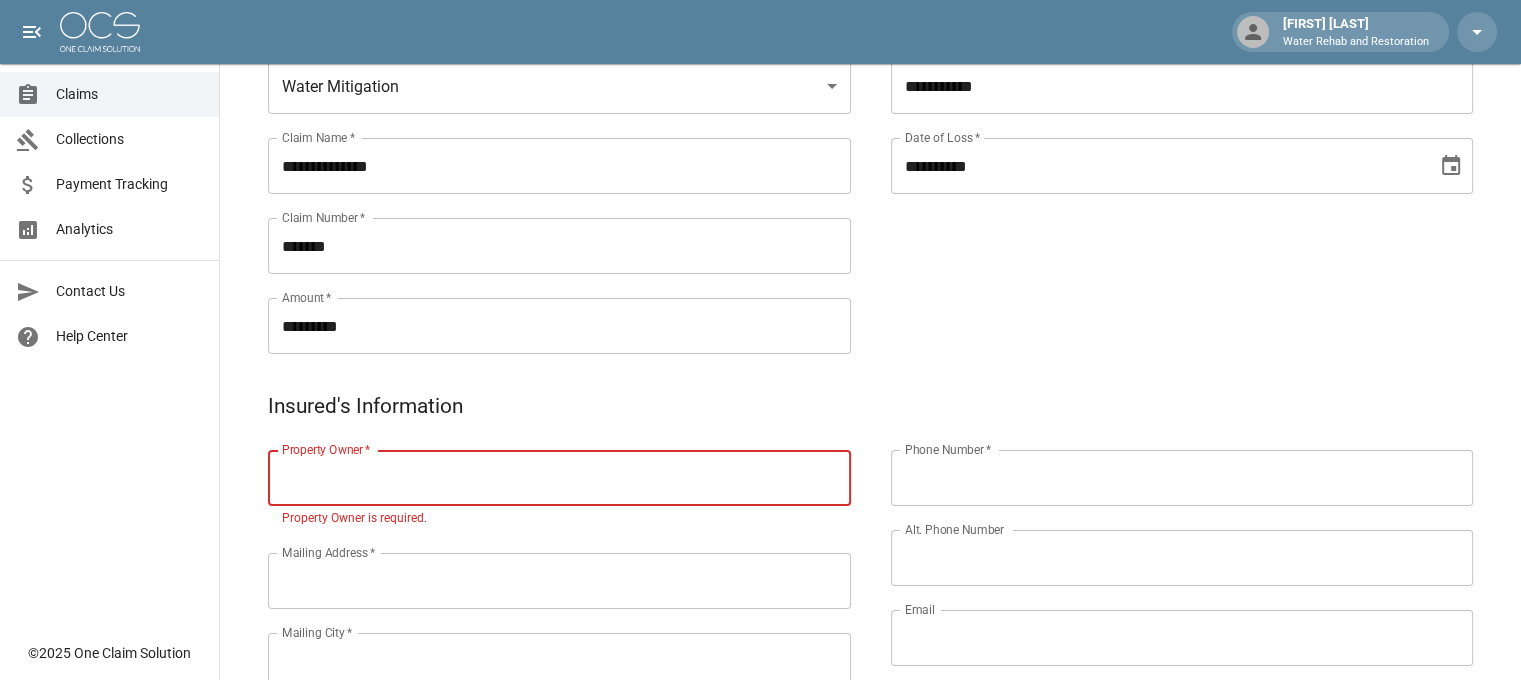 paste on "**********" 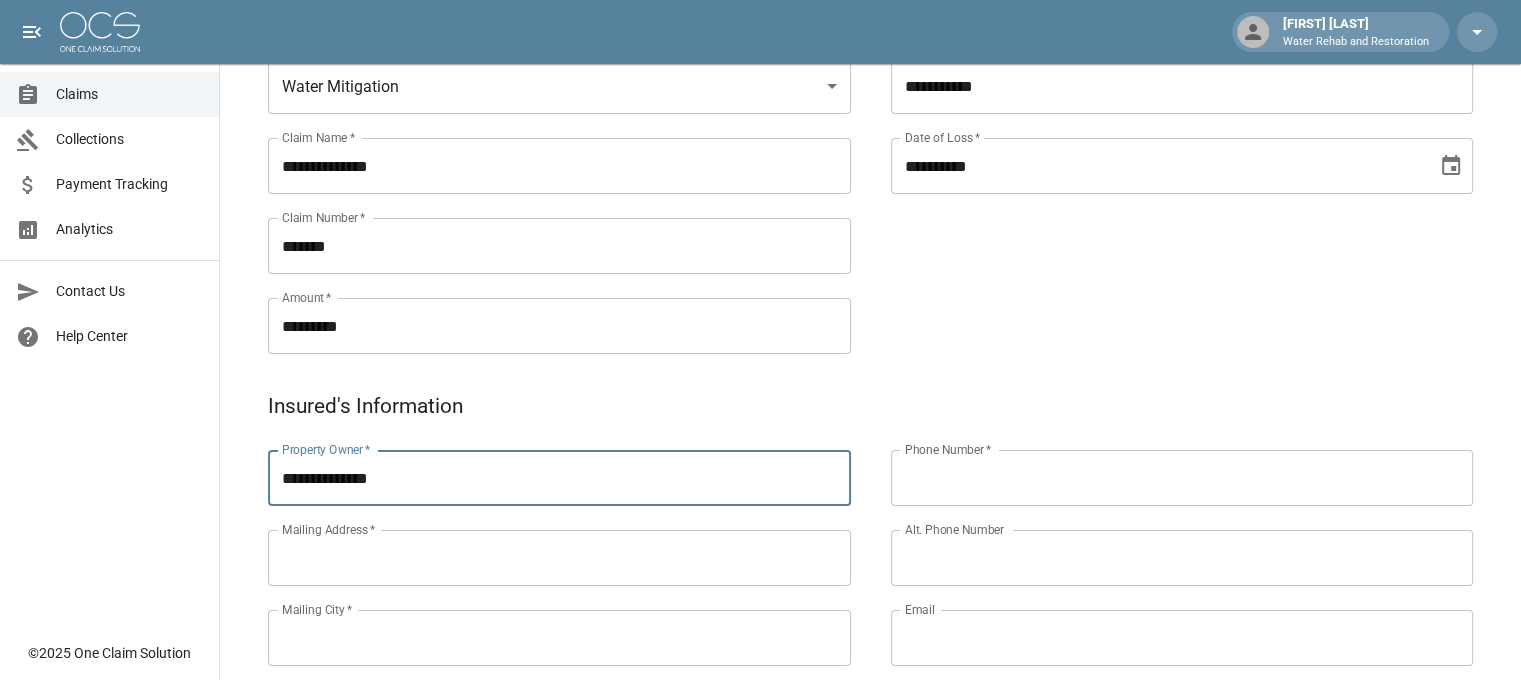type on "**********" 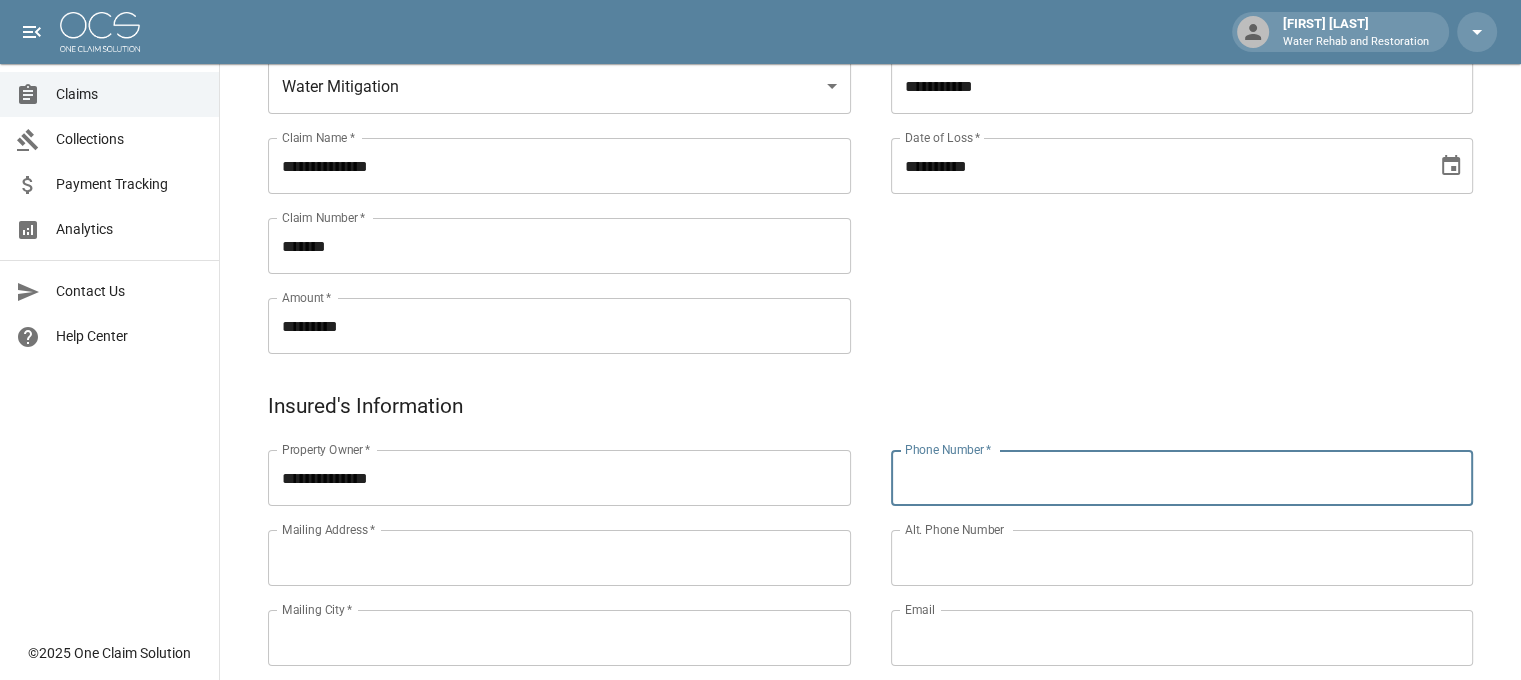 click on "Phone Number   *" at bounding box center (1182, 478) 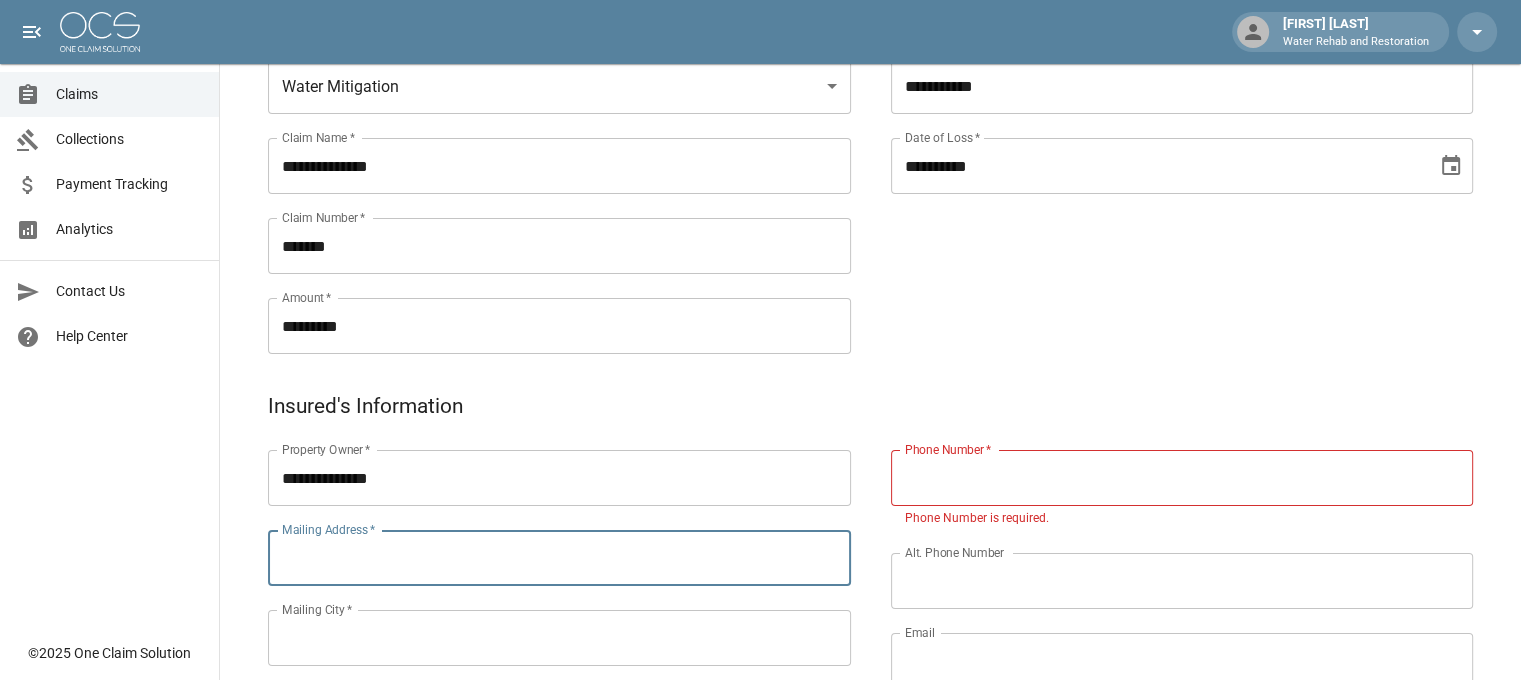 click on "Mailing Address   *" at bounding box center [559, 558] 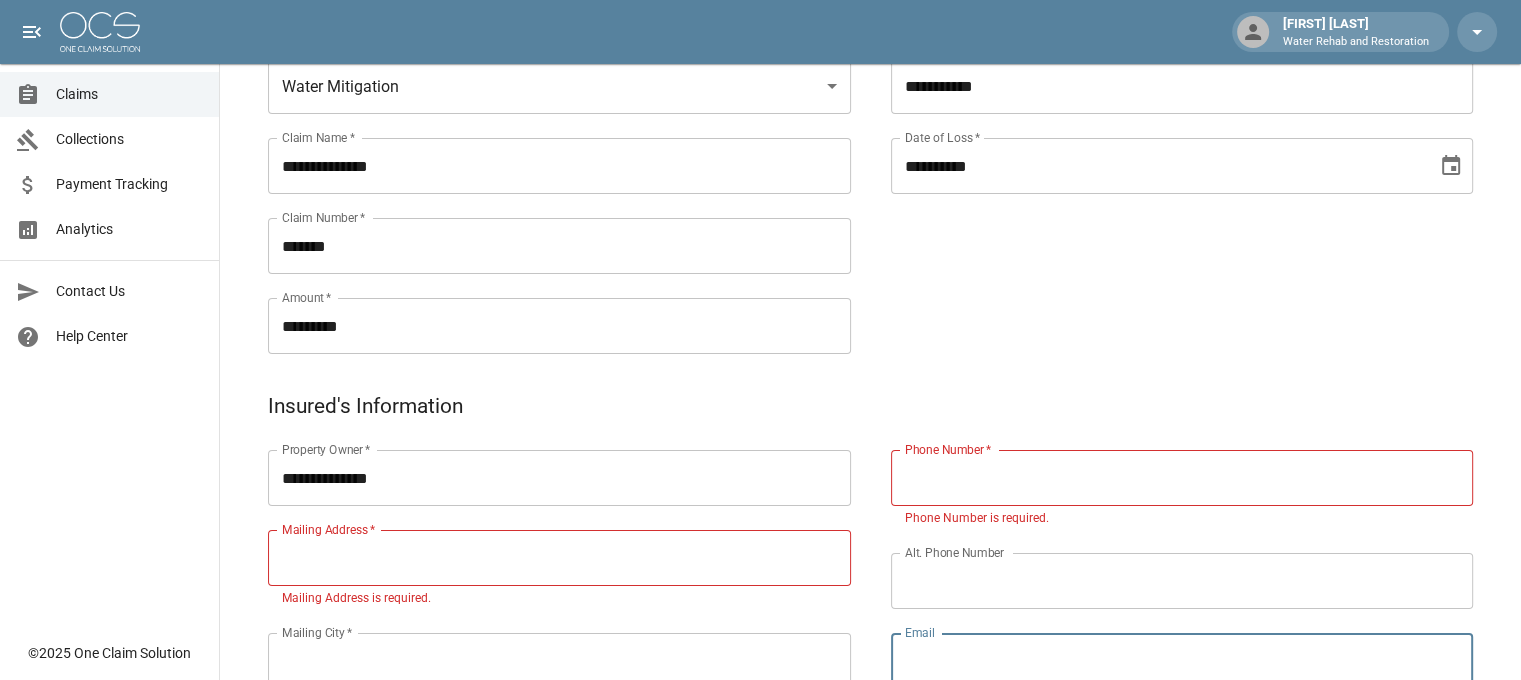 paste on "**********" 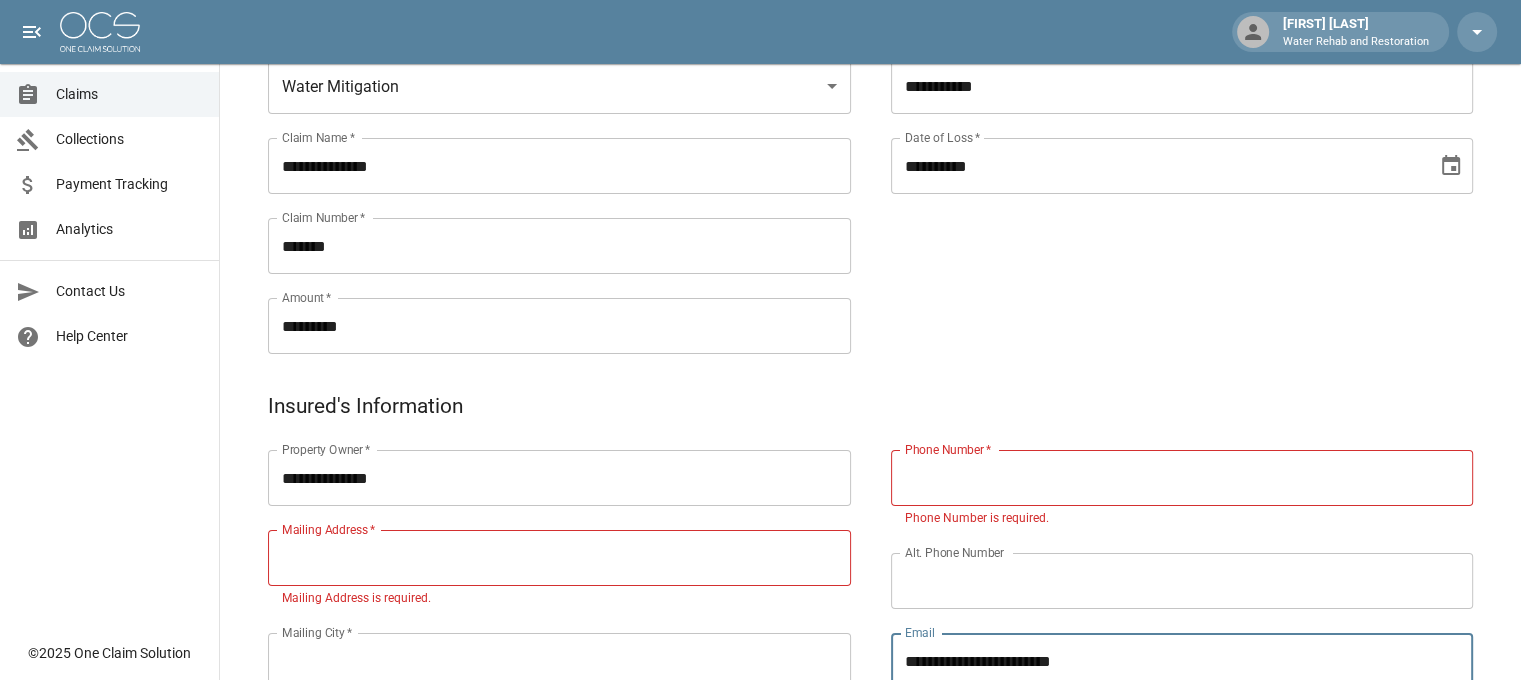 type on "**********" 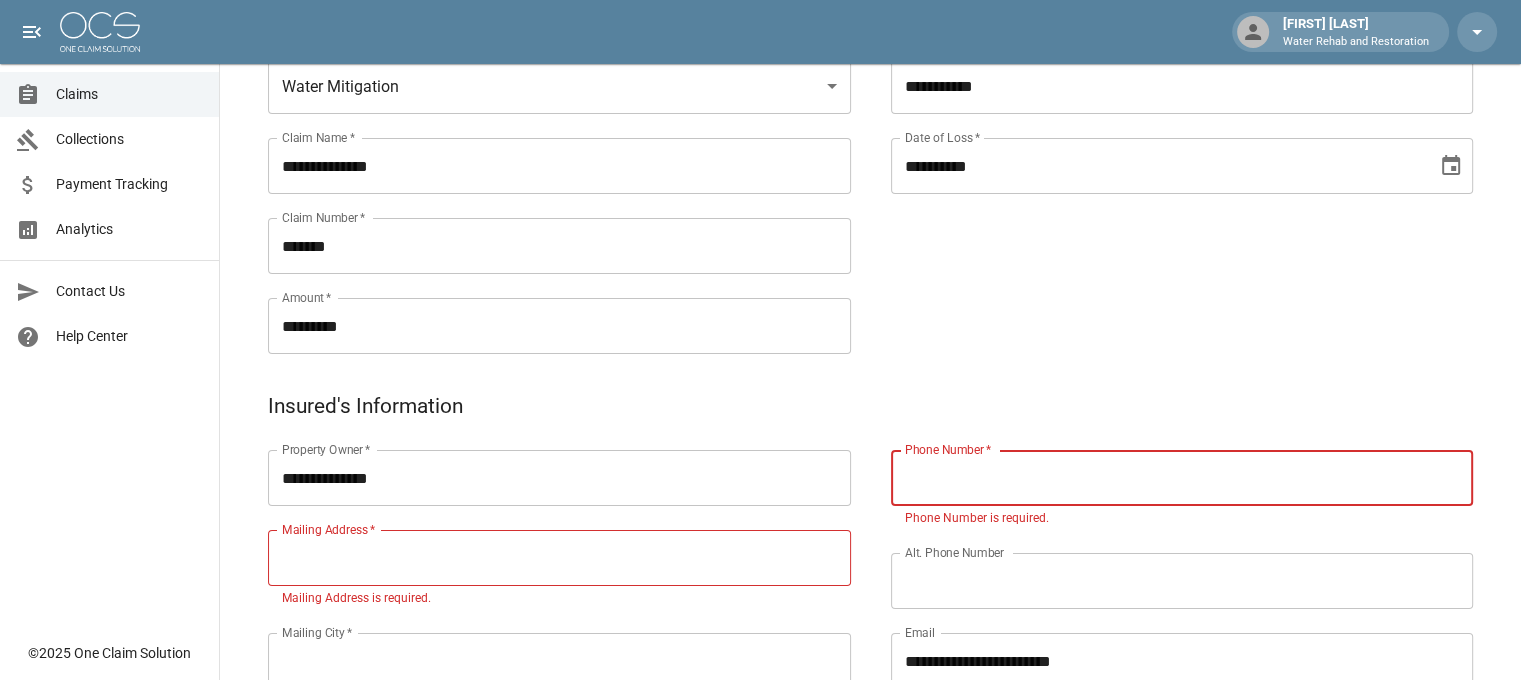 paste on "**********" 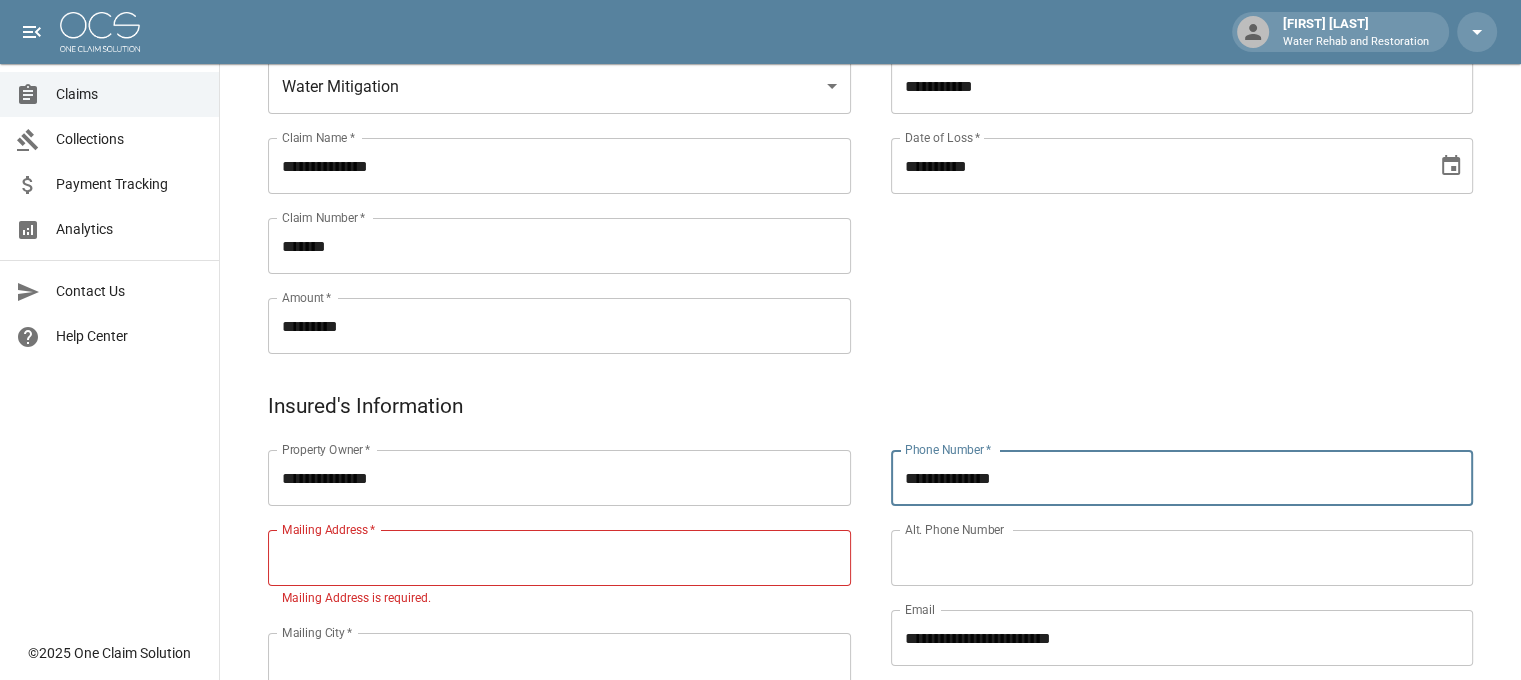 type on "**********" 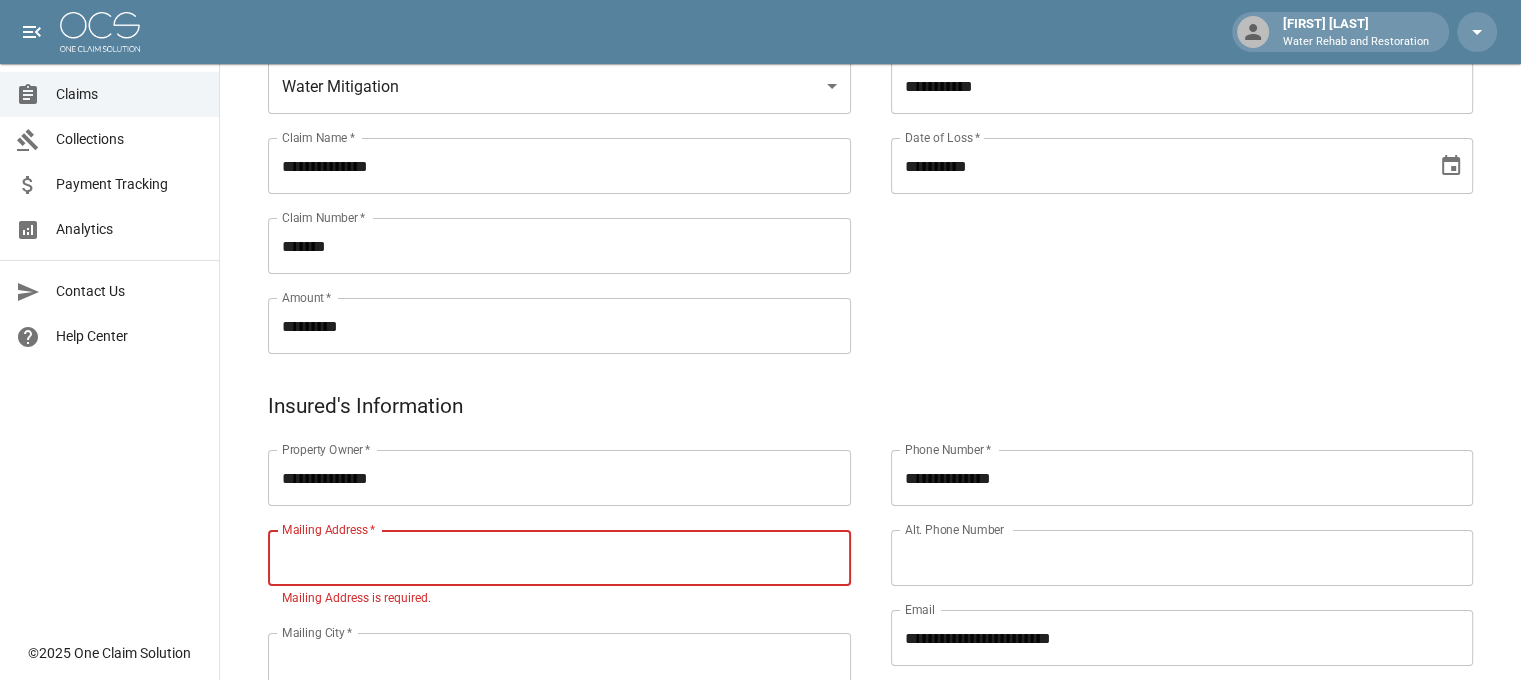 click on "Mailing Address   *" at bounding box center (559, 558) 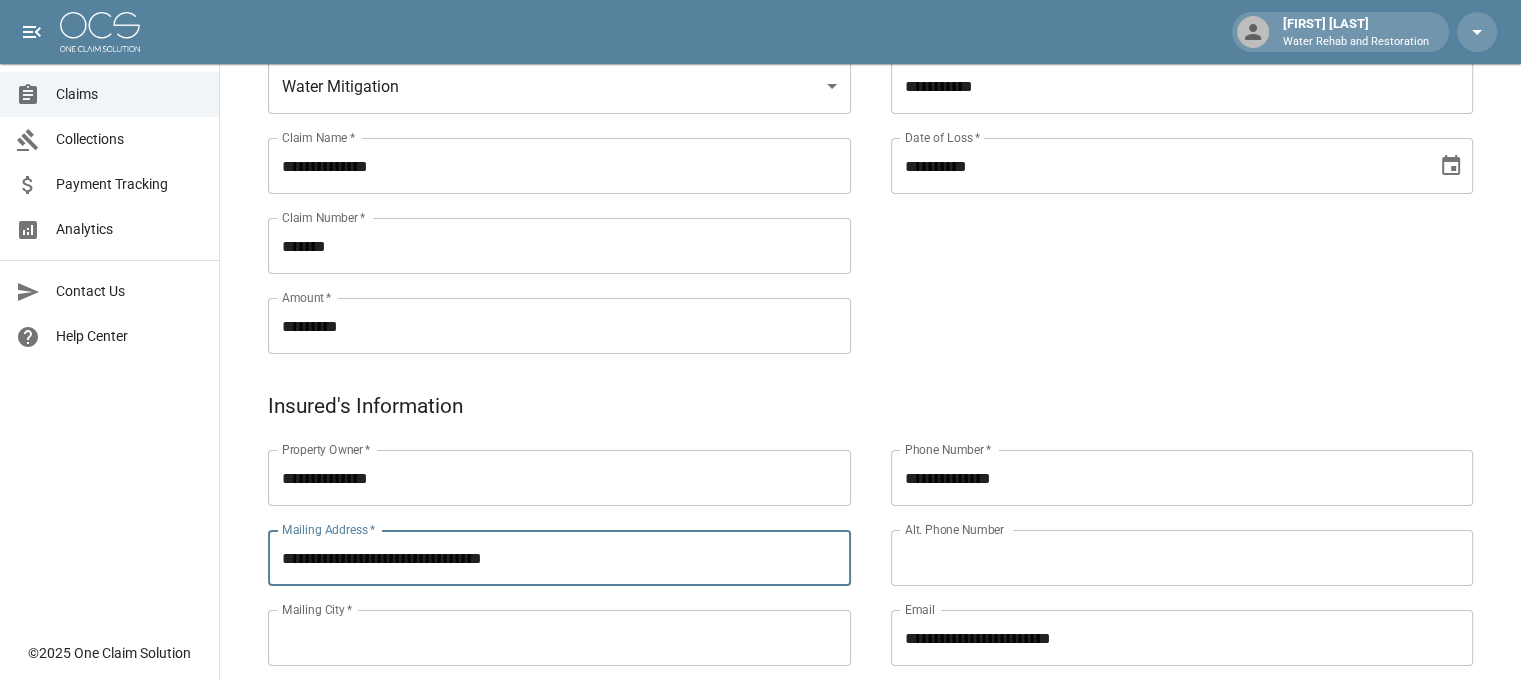 drag, startPoint x: 409, startPoint y: 559, endPoint x: 603, endPoint y: 547, distance: 194.37077 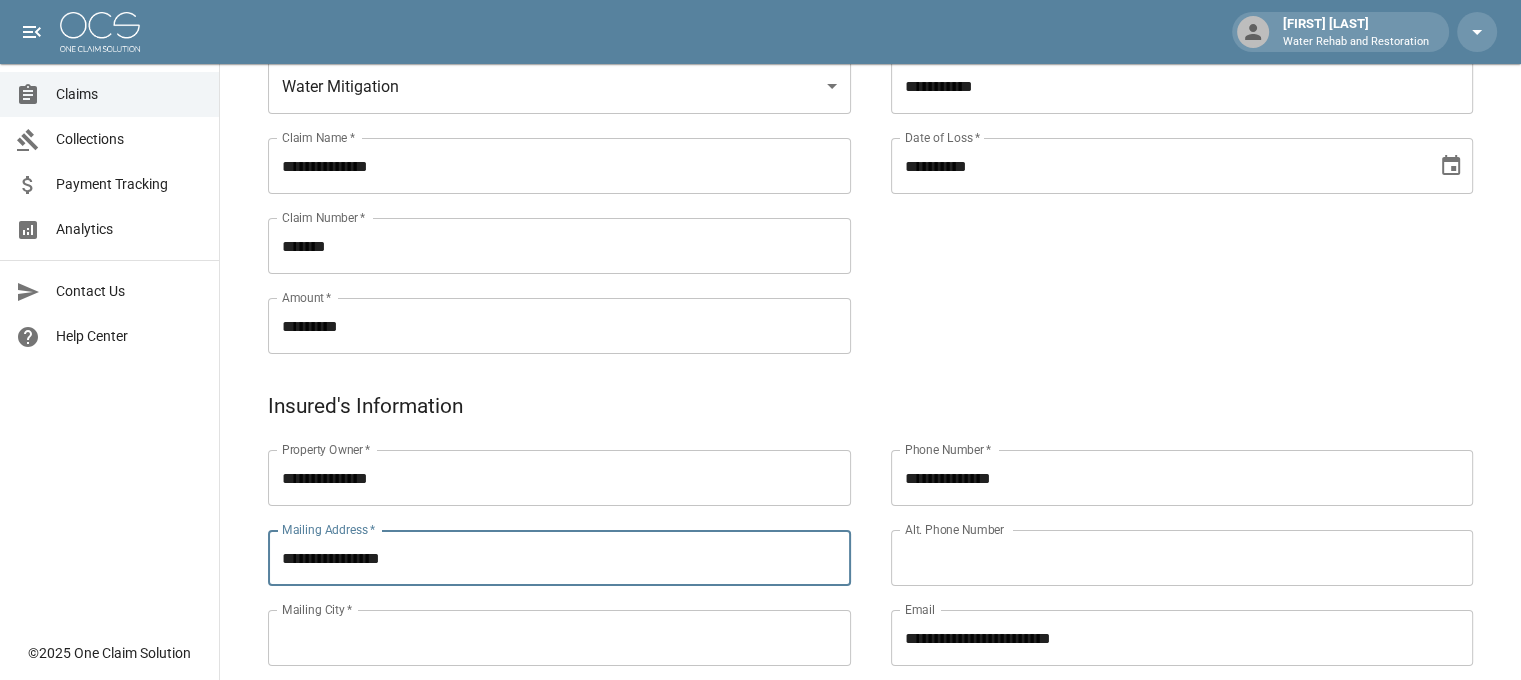 type on "**********" 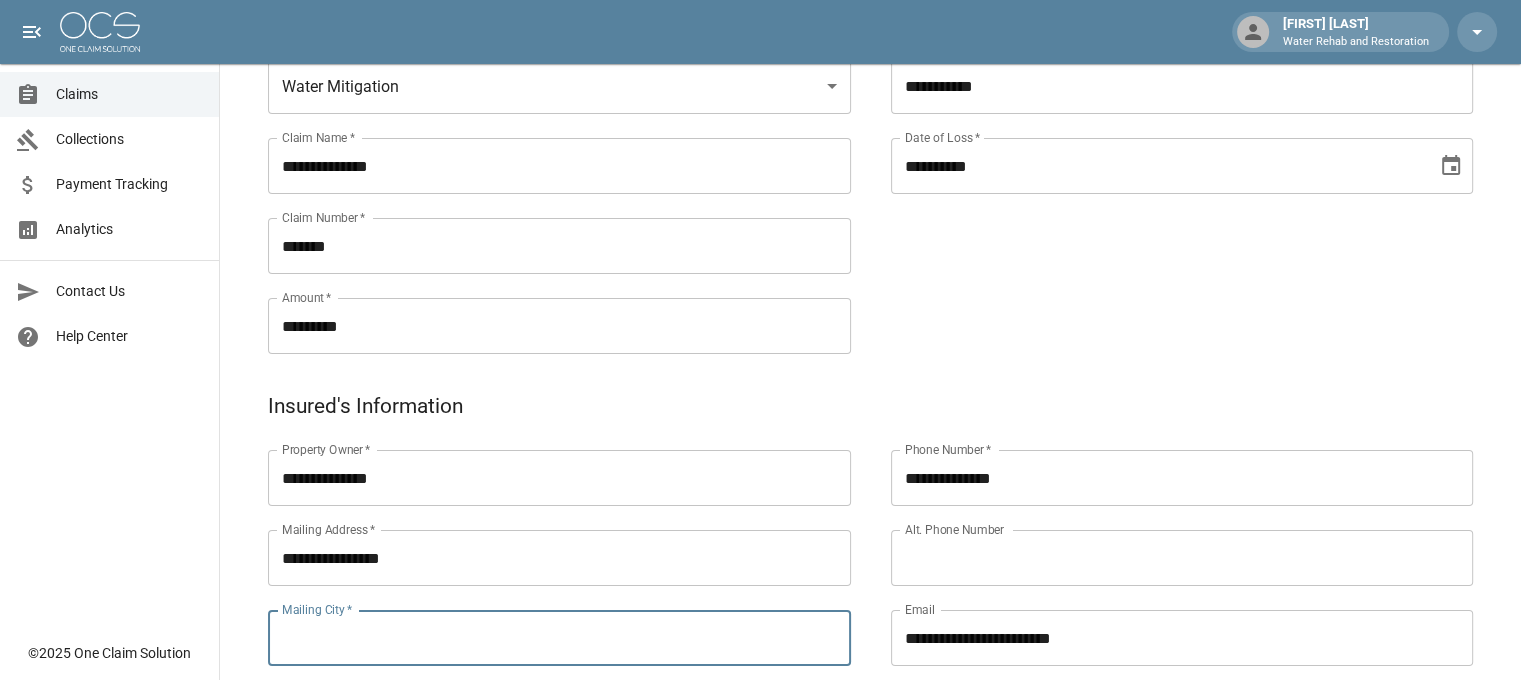 paste on "**********" 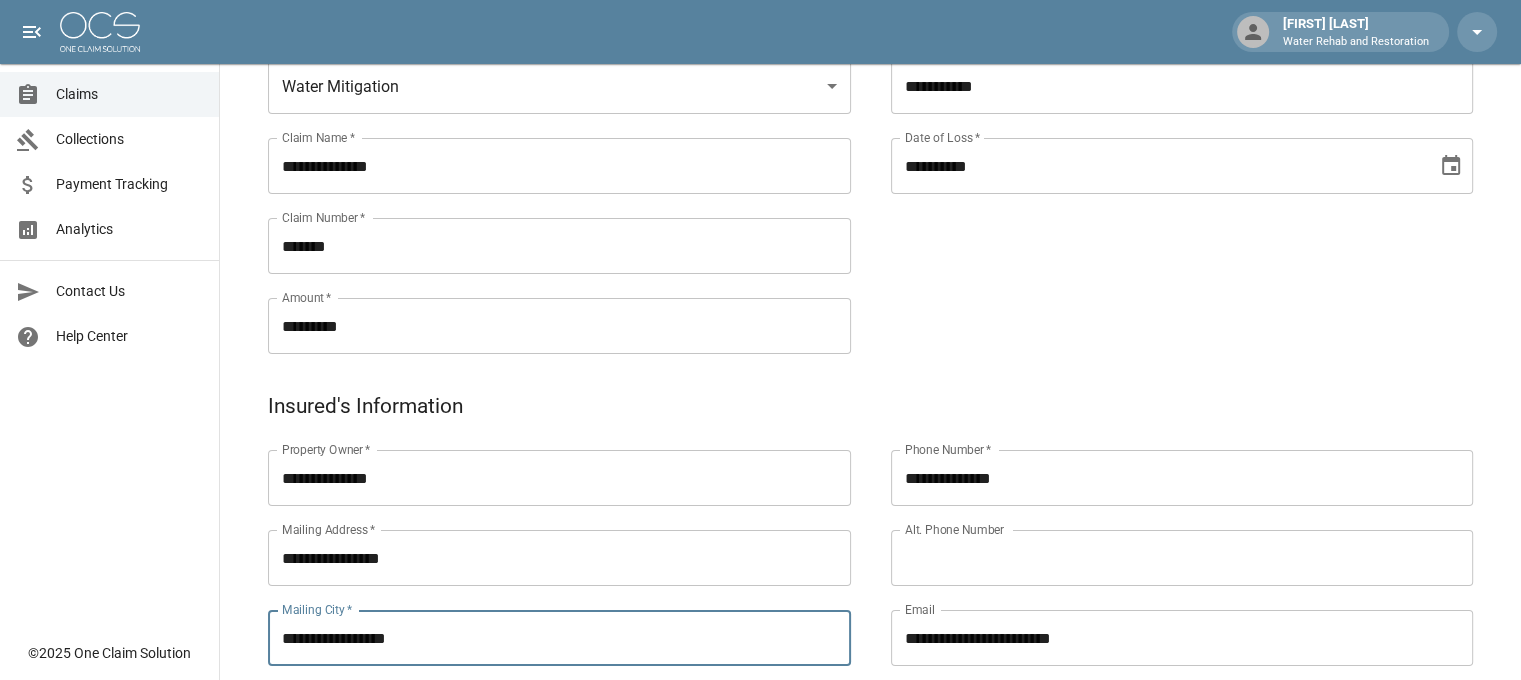 drag, startPoint x: 358, startPoint y: 630, endPoint x: 453, endPoint y: 635, distance: 95.131485 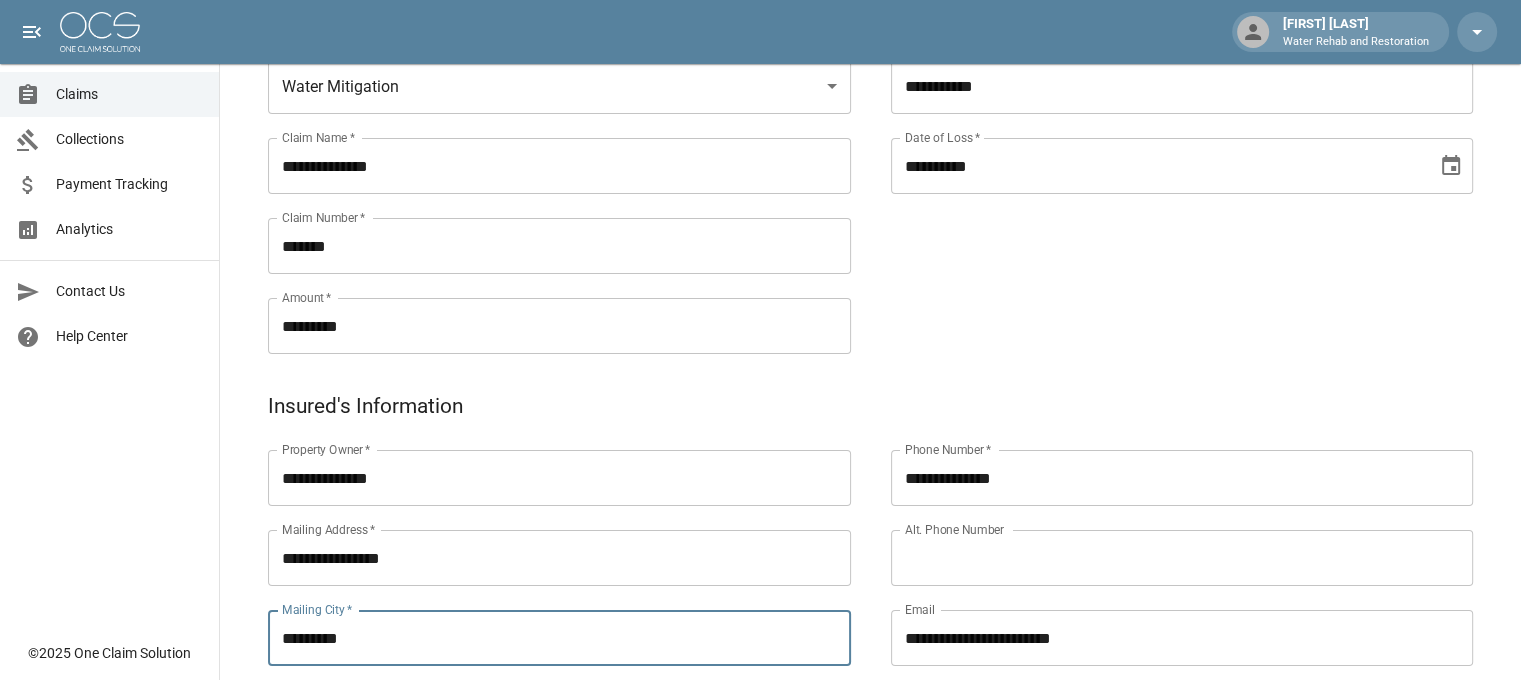 type on "********" 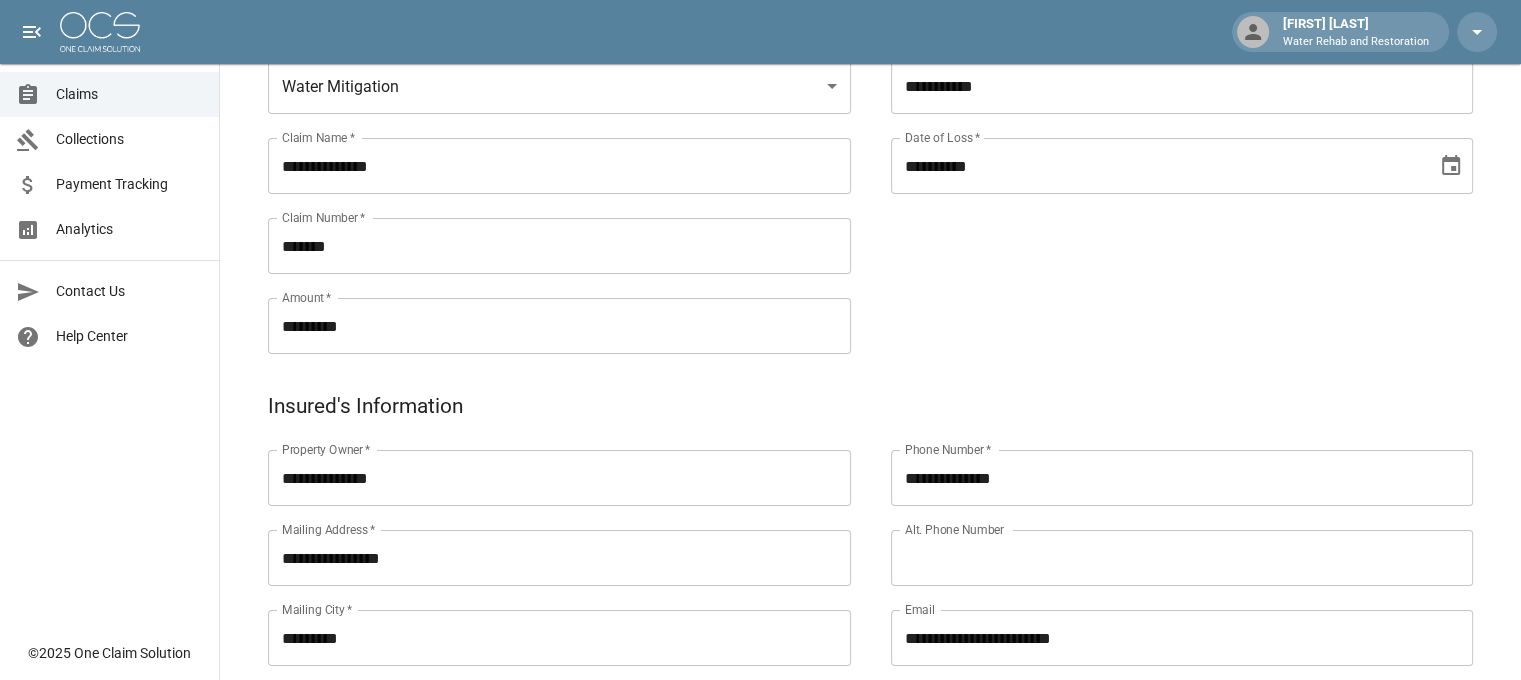 scroll, scrollTop: 212, scrollLeft: 0, axis: vertical 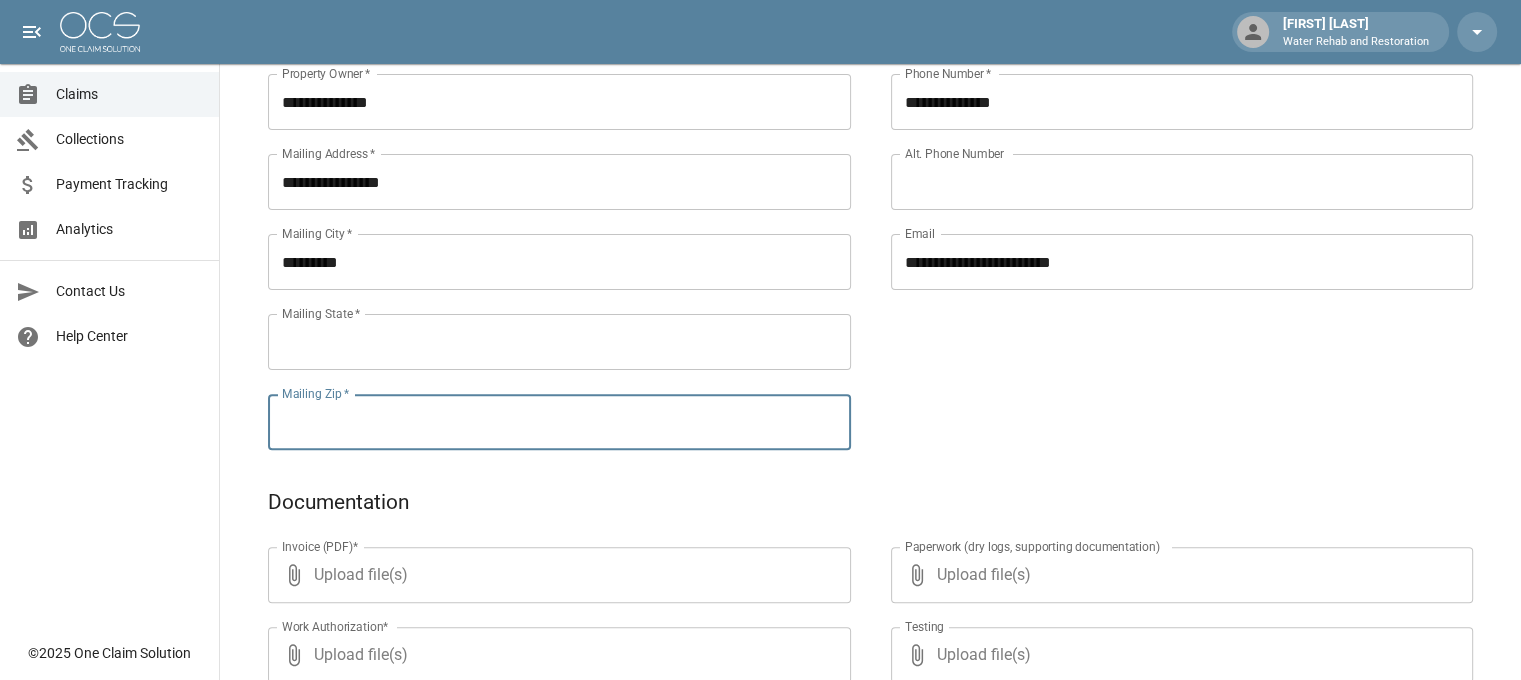 click on "Mailing Zip   *" at bounding box center (559, 422) 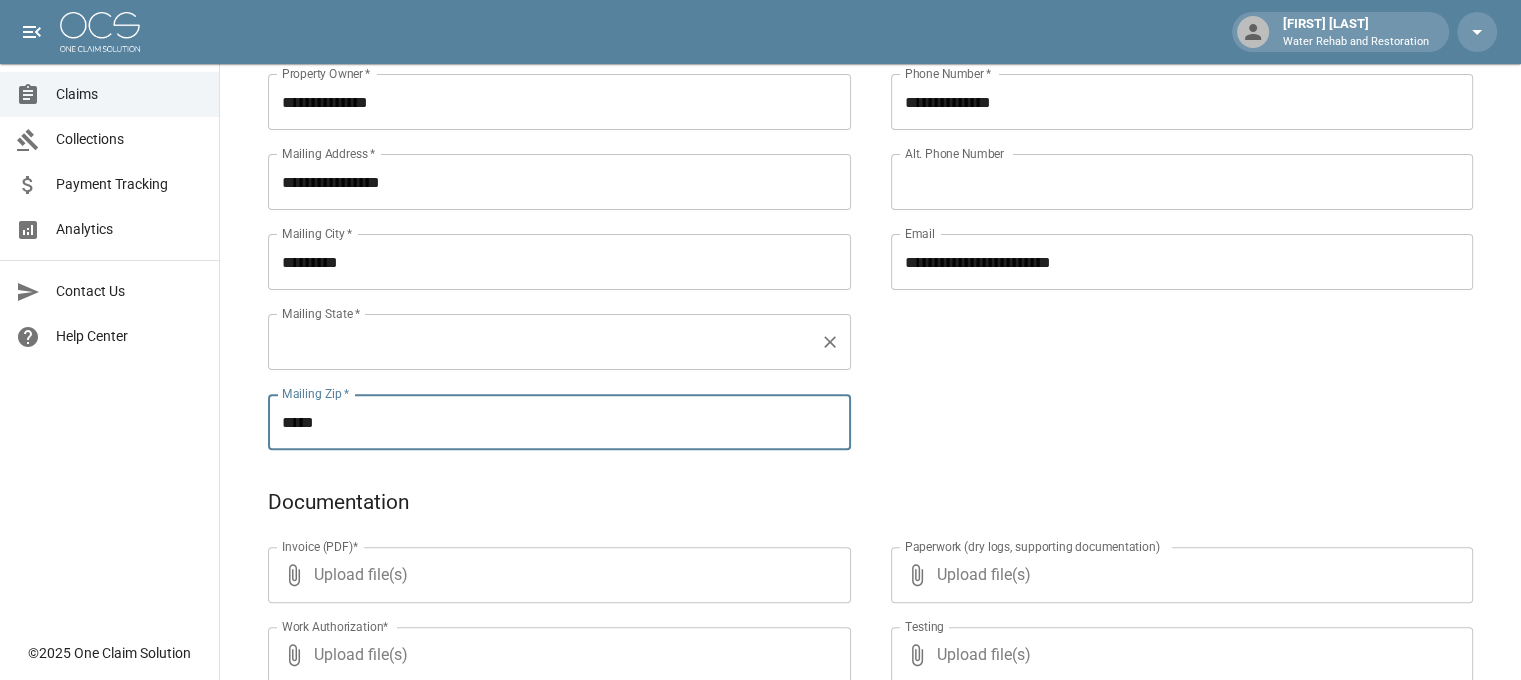 click on "Mailing State   *" at bounding box center [559, 342] 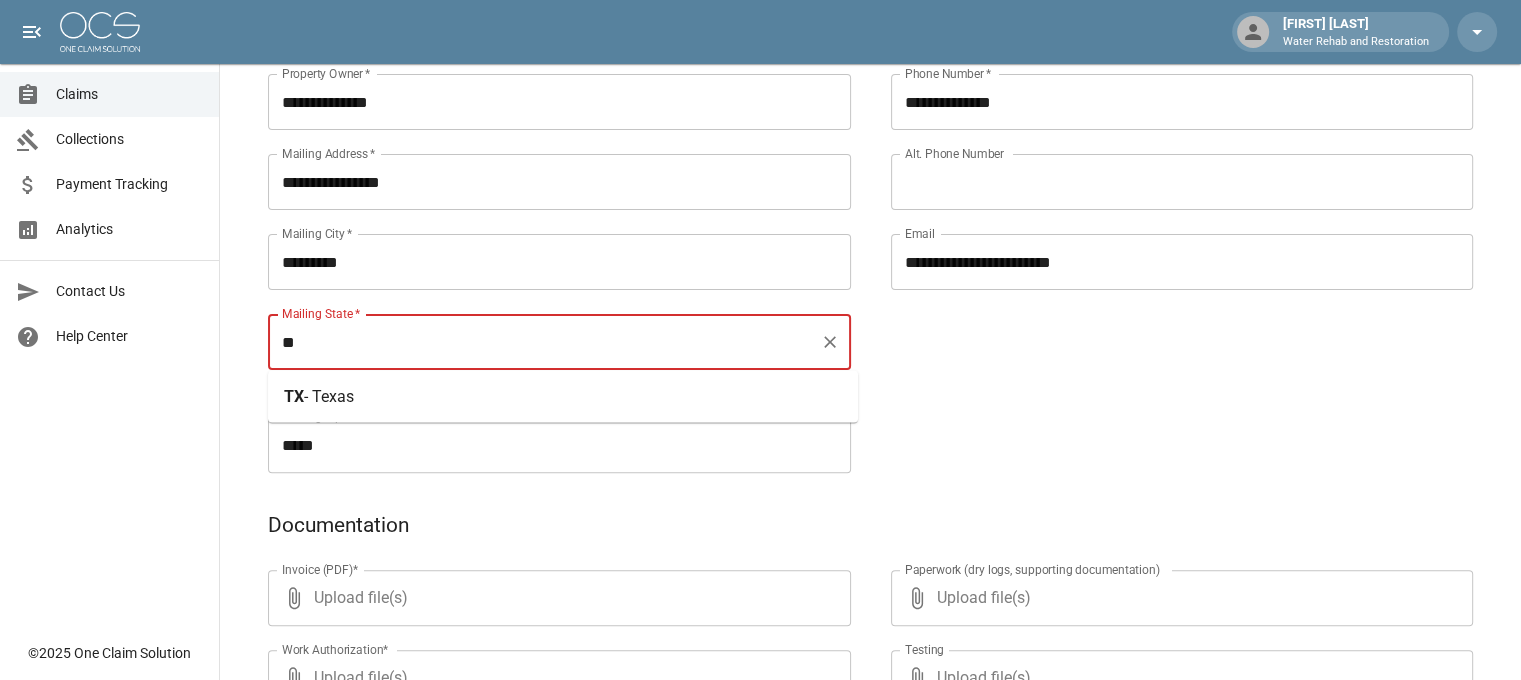 click on "[STATE] - [STATE]" at bounding box center [563, 396] 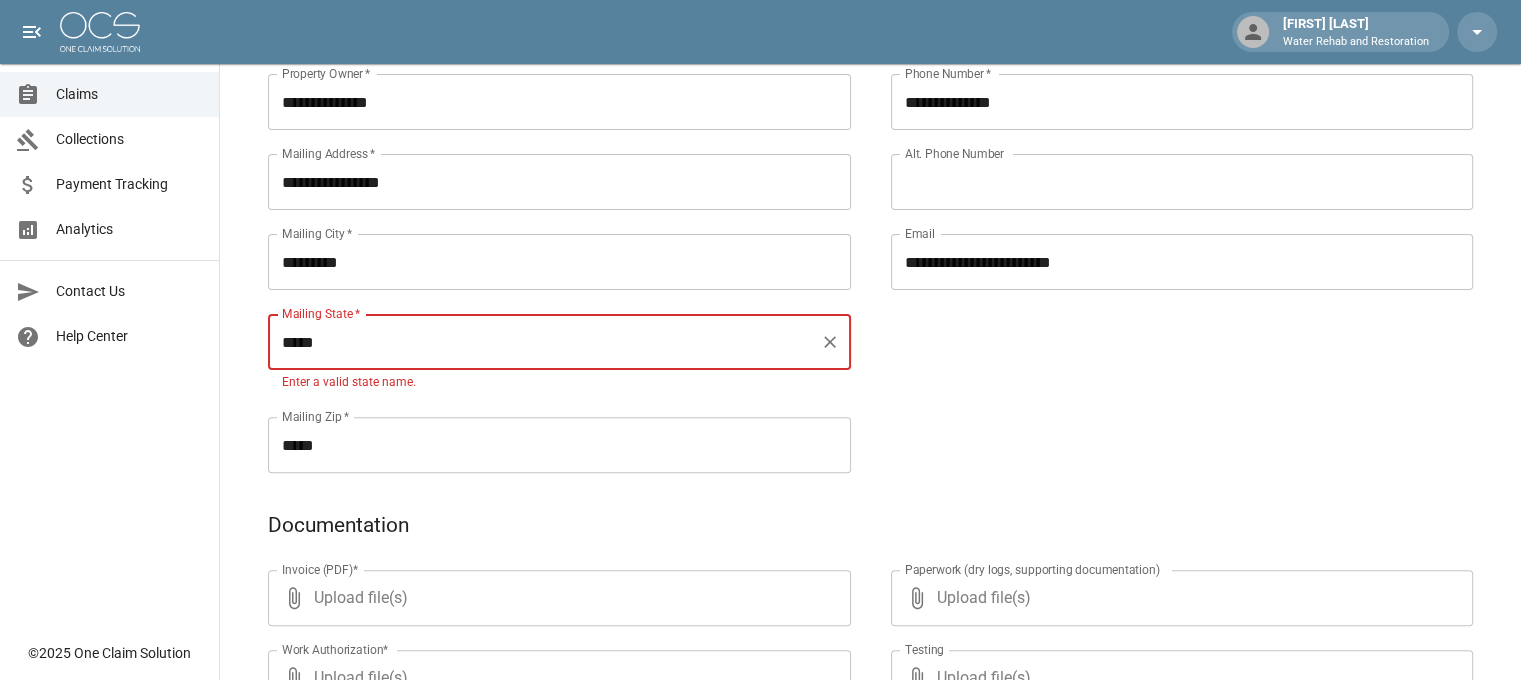 click on "Upload file(s)" at bounding box center [555, 598] 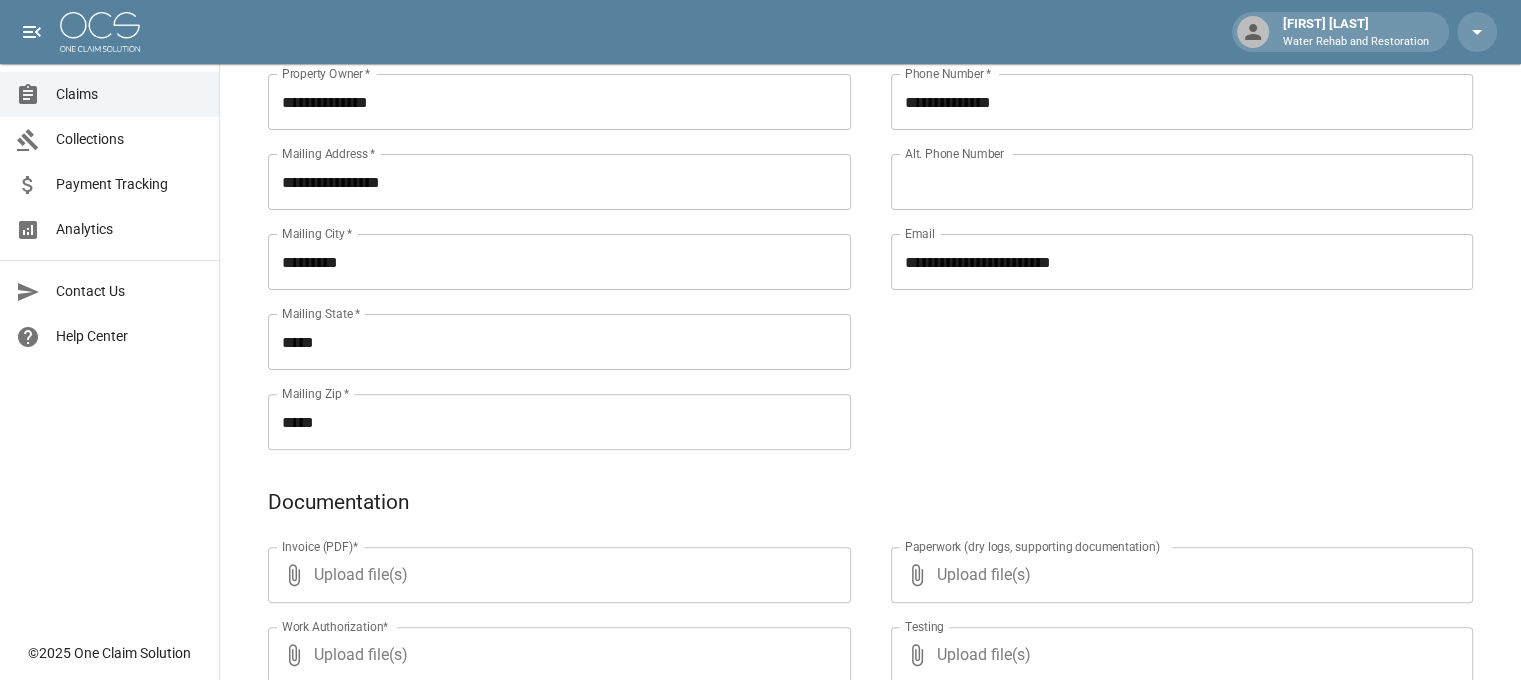 click on "Upload file(s)" at bounding box center [555, 575] 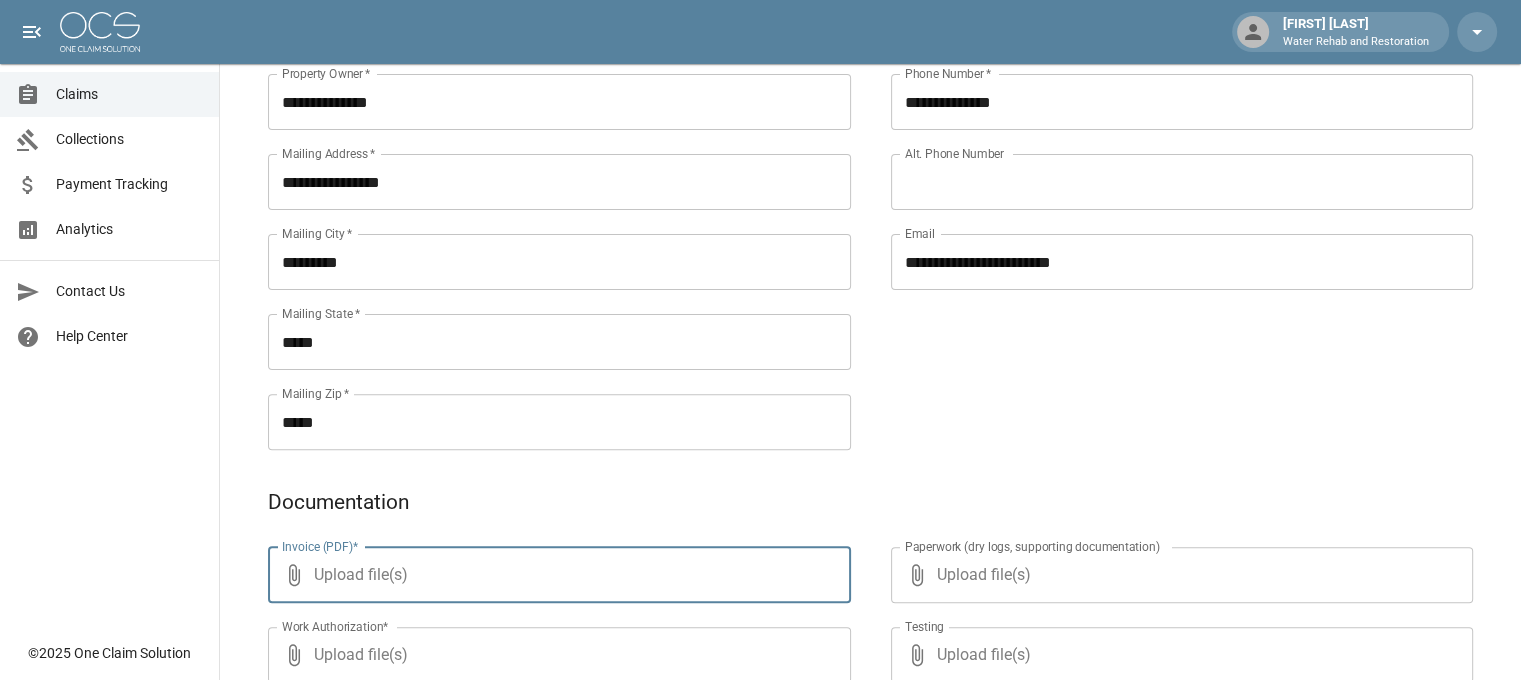 type on "**********" 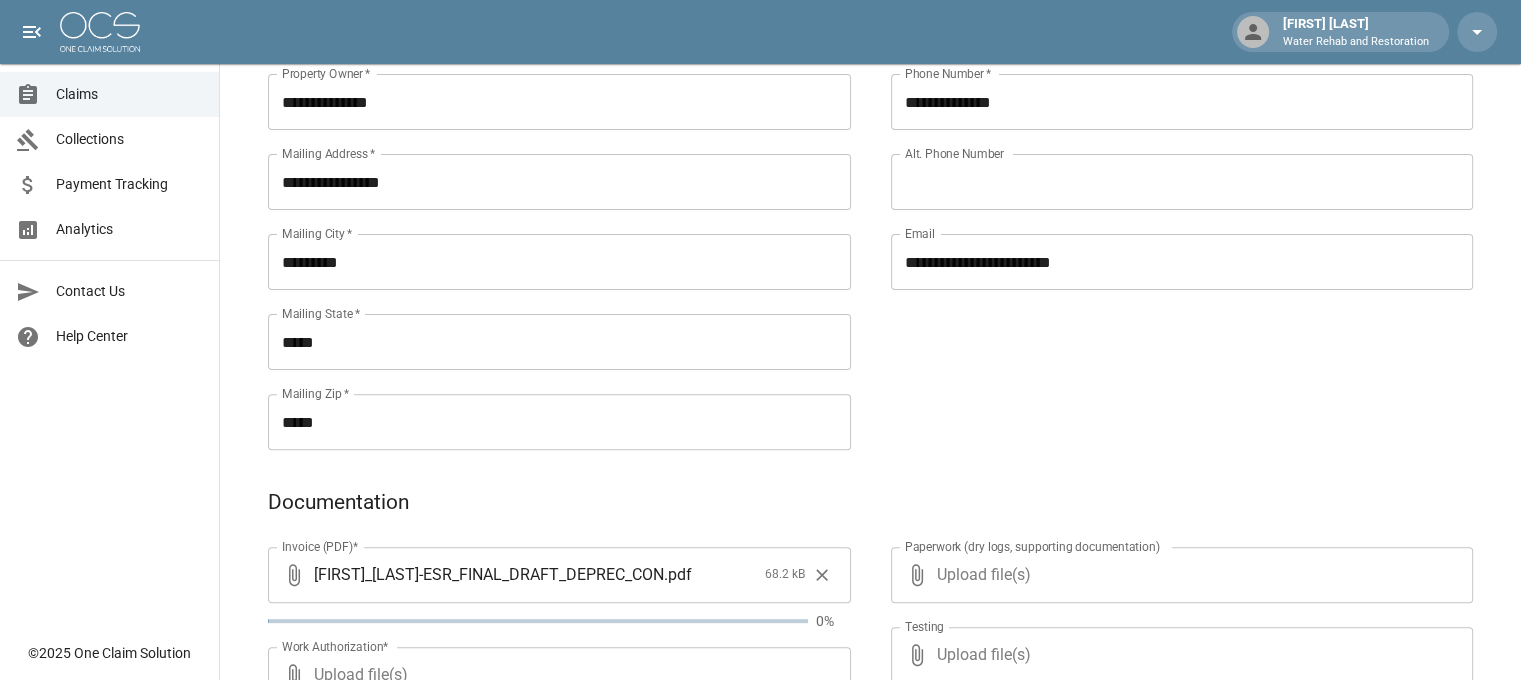 click on "Upload file(s)" at bounding box center (1178, 575) 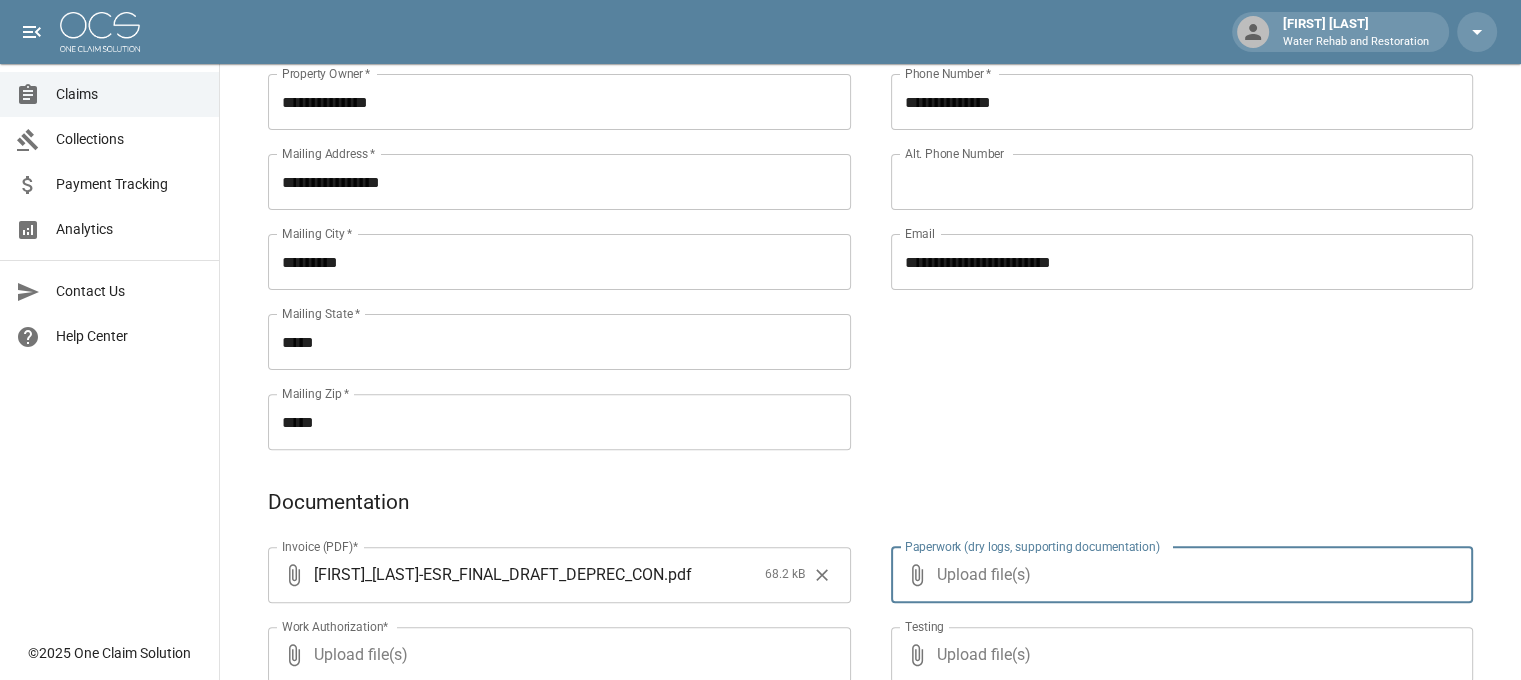 type on "**********" 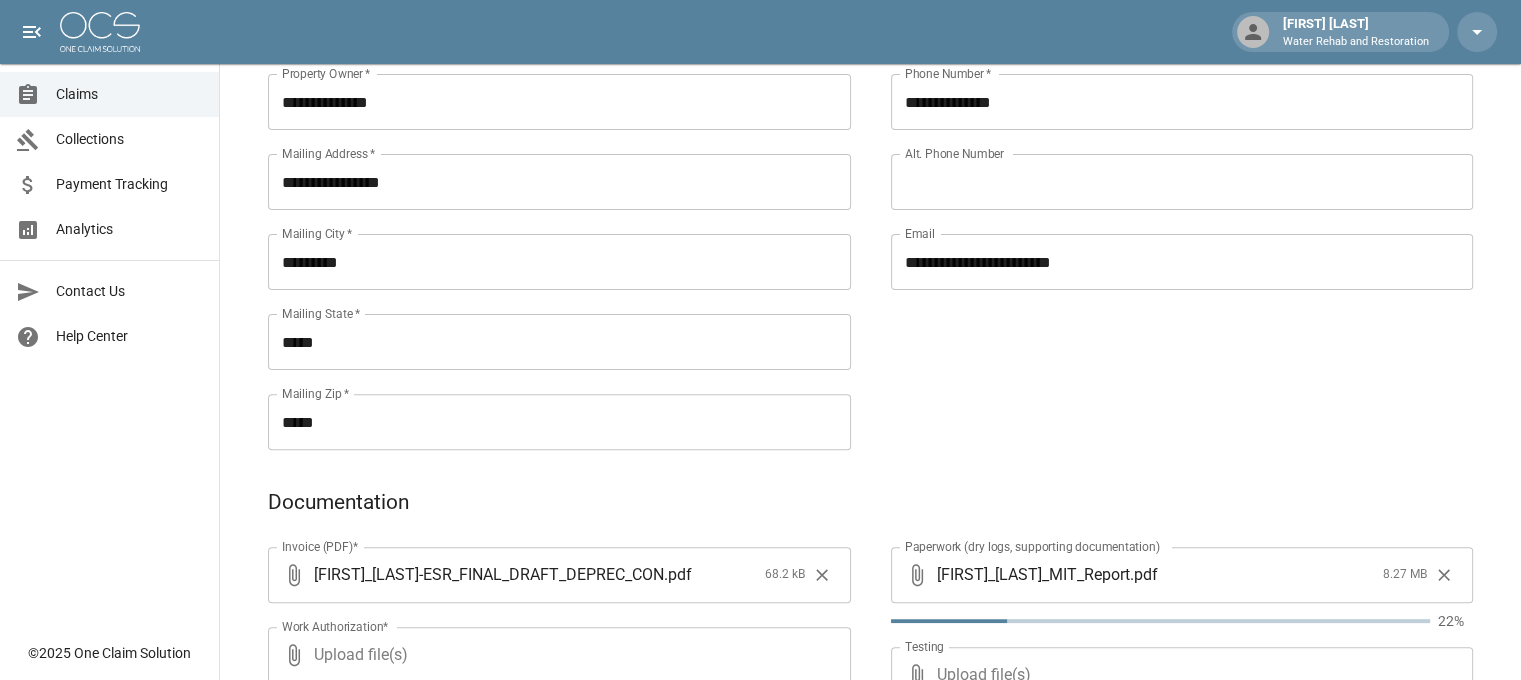 click on "Upload file(s)" at bounding box center [555, 655] 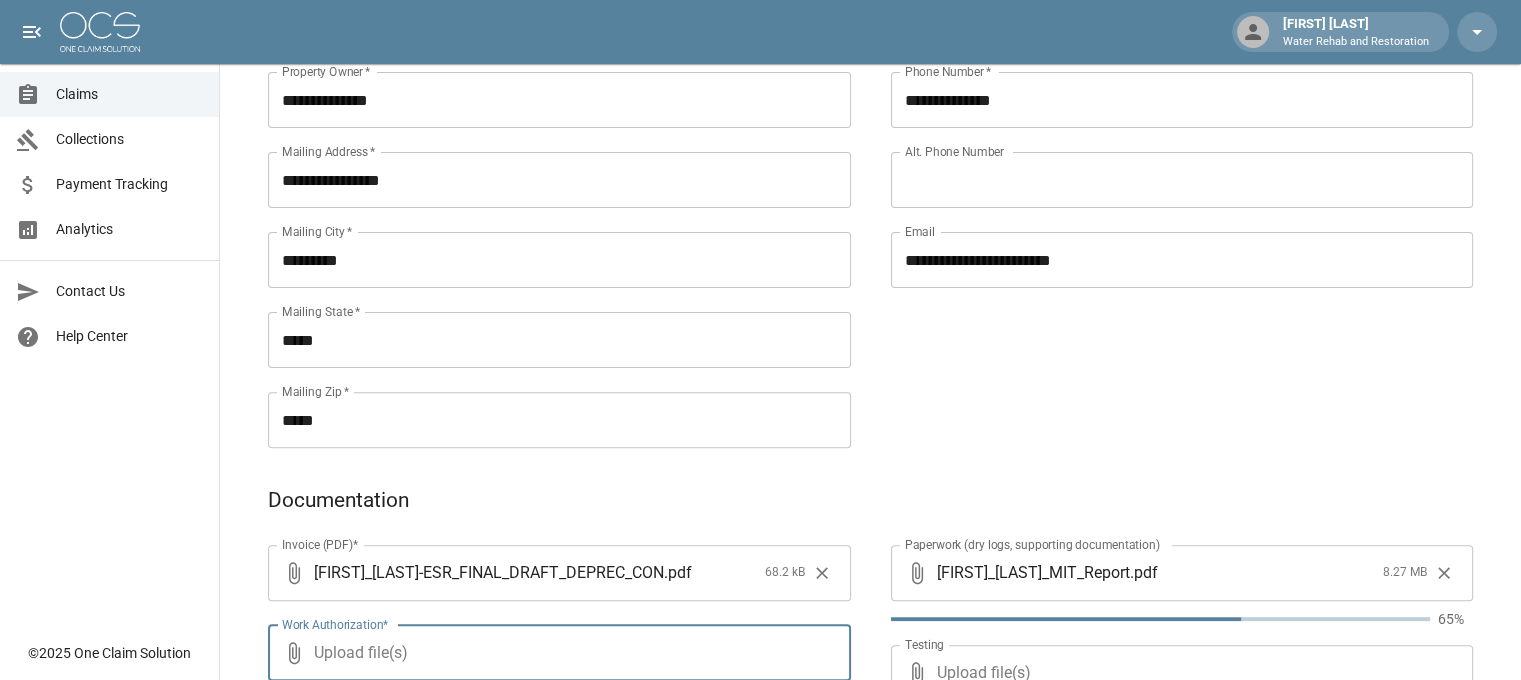 type on "**********" 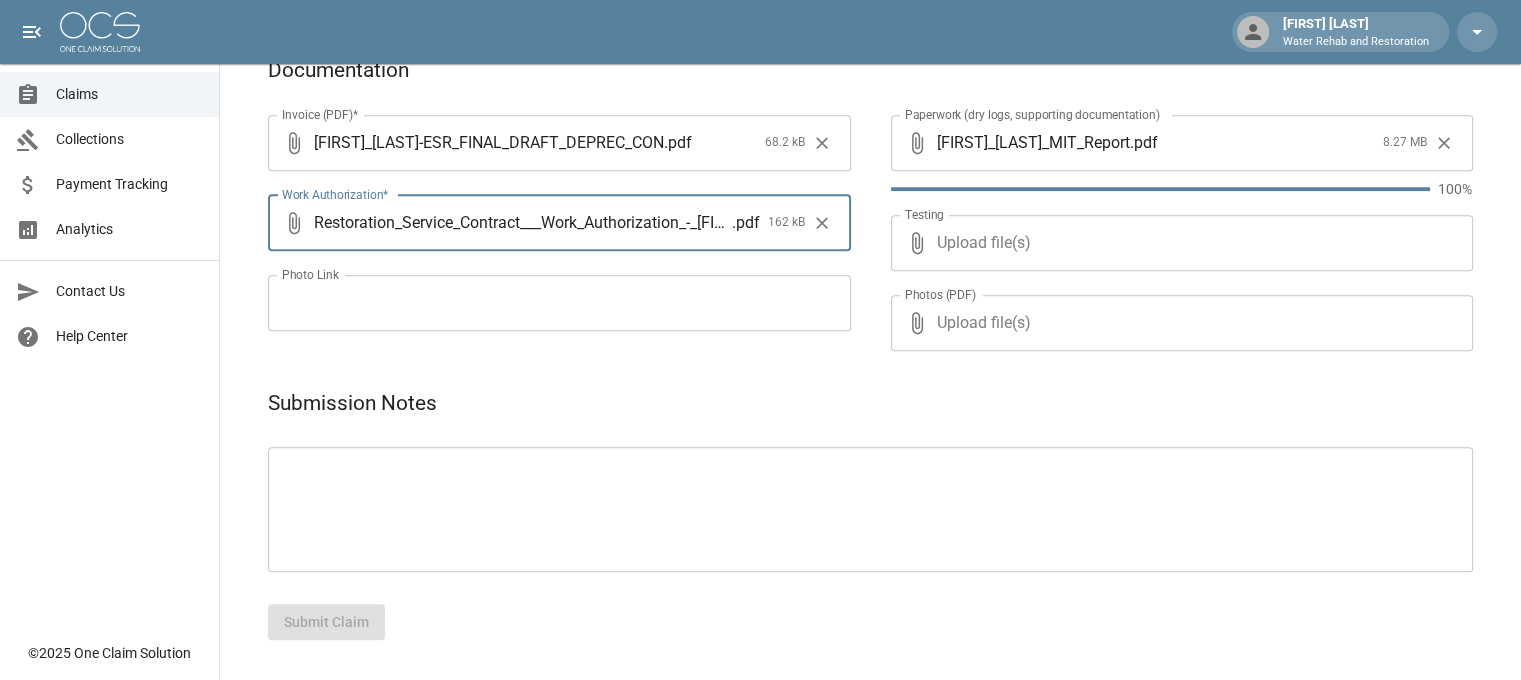 scroll, scrollTop: 992, scrollLeft: 0, axis: vertical 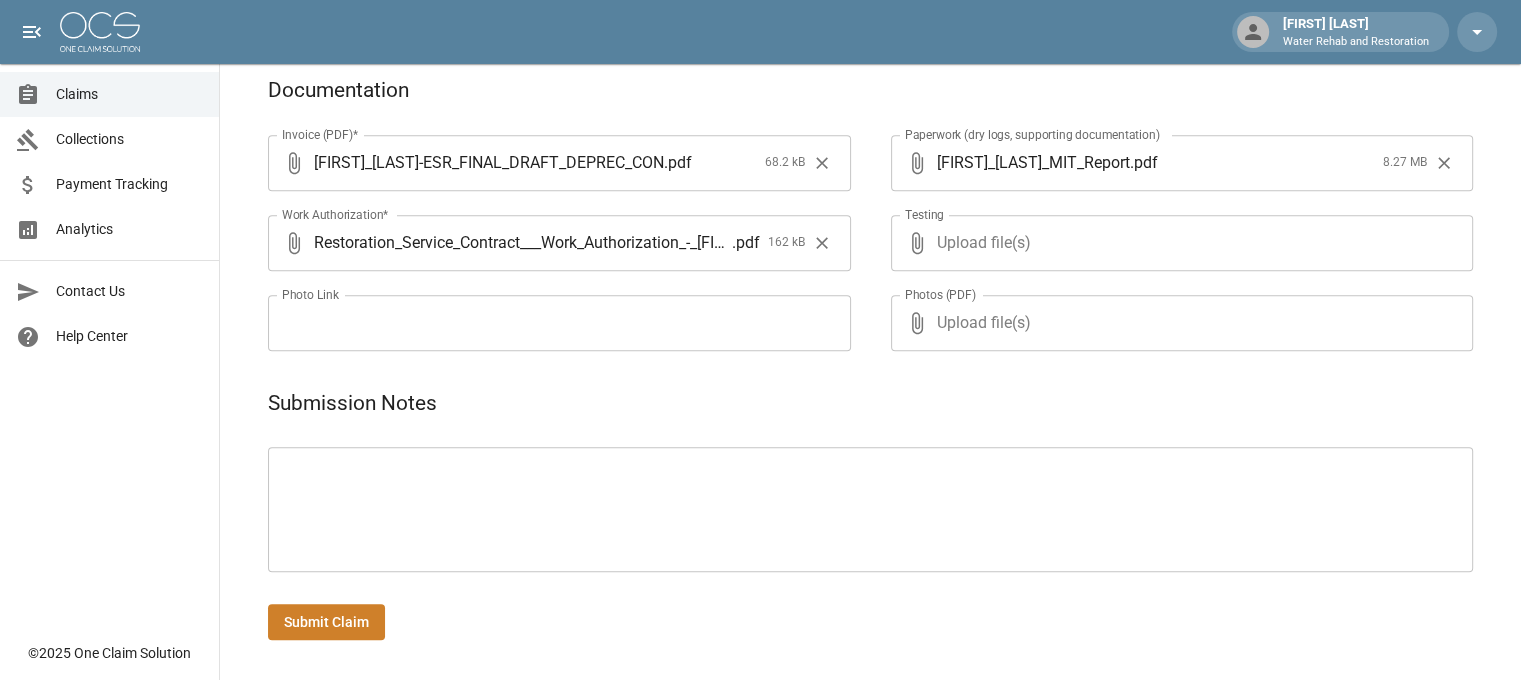 click on "Invoice (PDF)* ​ [FIRST]_[LAST]-ESR_FINAL_DRAFT_DEPREC_CON . pdf 68.2 kB Invoice (PDF)* Work Authorization* ​ Restoration_Service_Contract___Work_Authorization_-_[FIRST]_[LAST]-ESR . pdf 162 kB Work Authorization* Photo Link Photo Link" at bounding box center [539, 219] 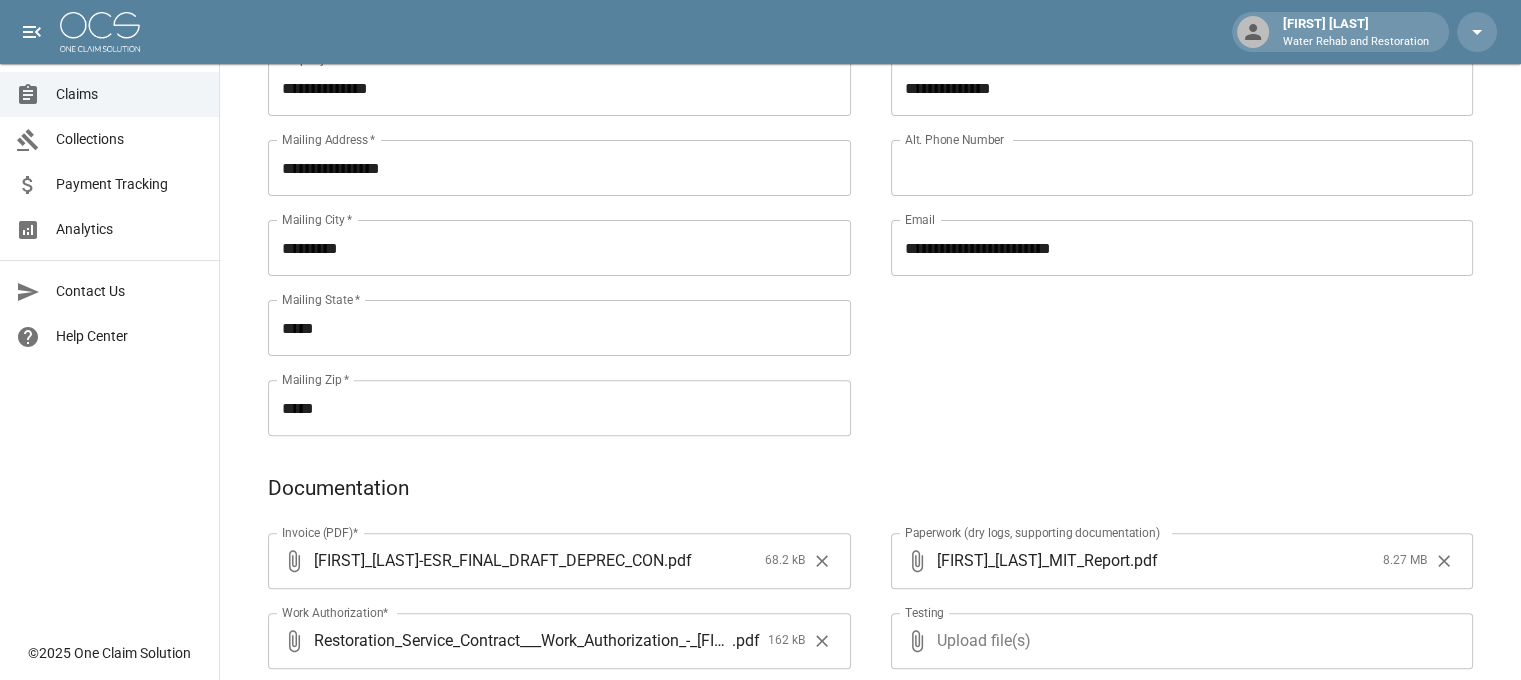scroll, scrollTop: 992, scrollLeft: 0, axis: vertical 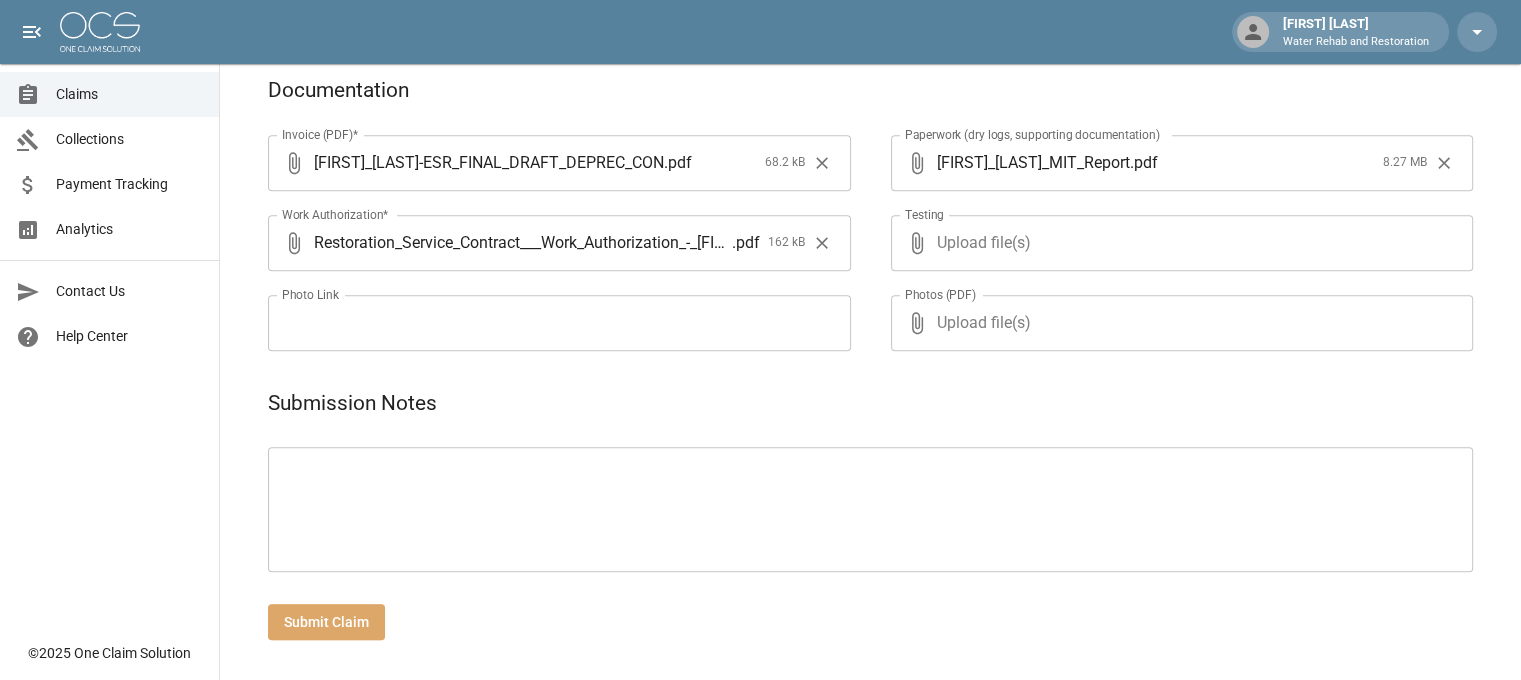 click on "Submit Claim" at bounding box center [326, 622] 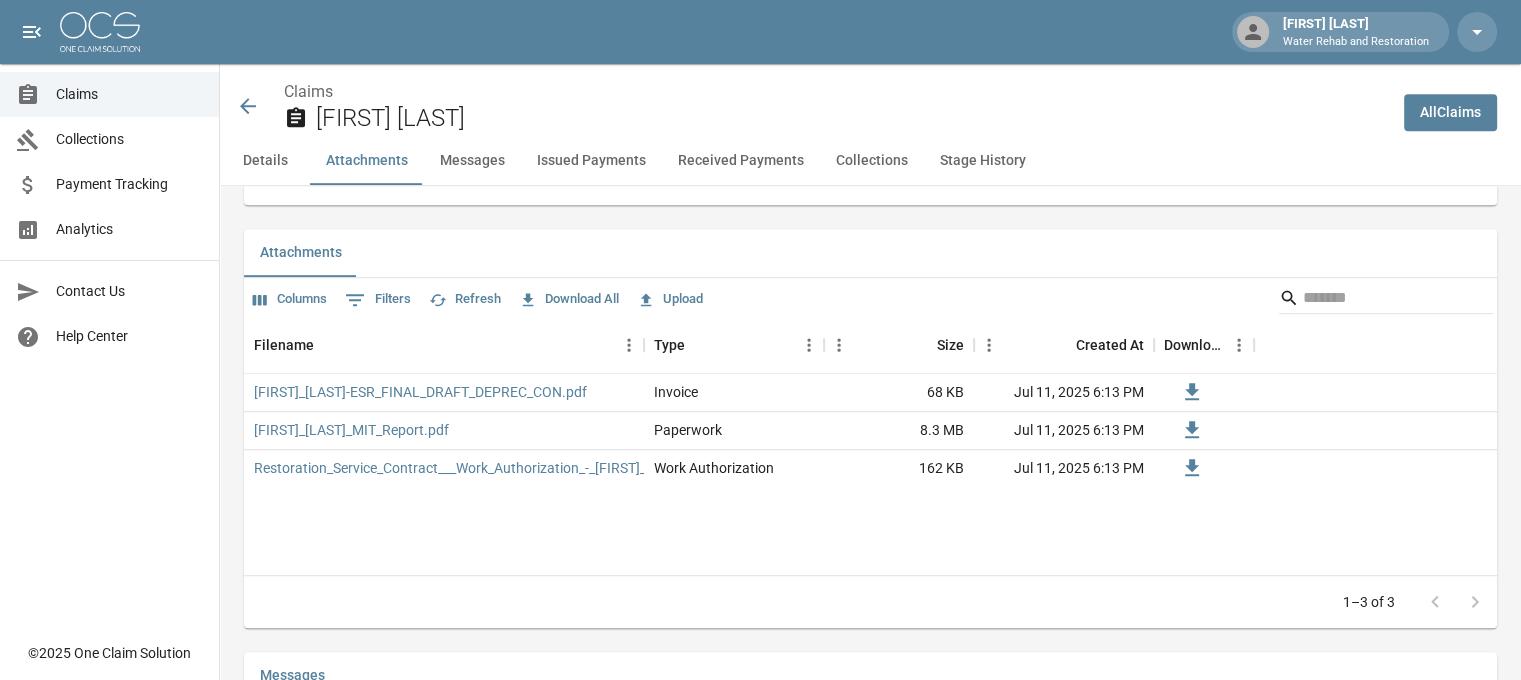 scroll, scrollTop: 1210, scrollLeft: 0, axis: vertical 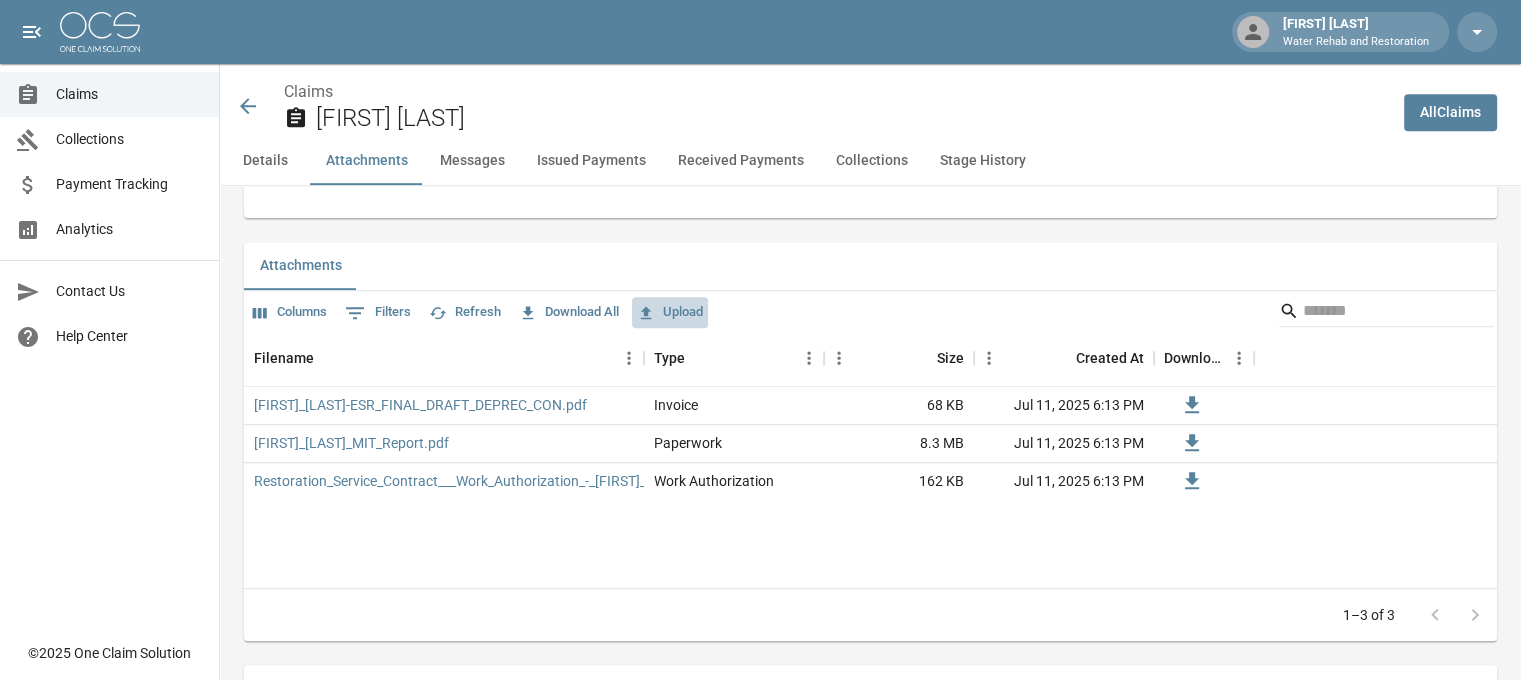 click on "Upload" at bounding box center (670, 312) 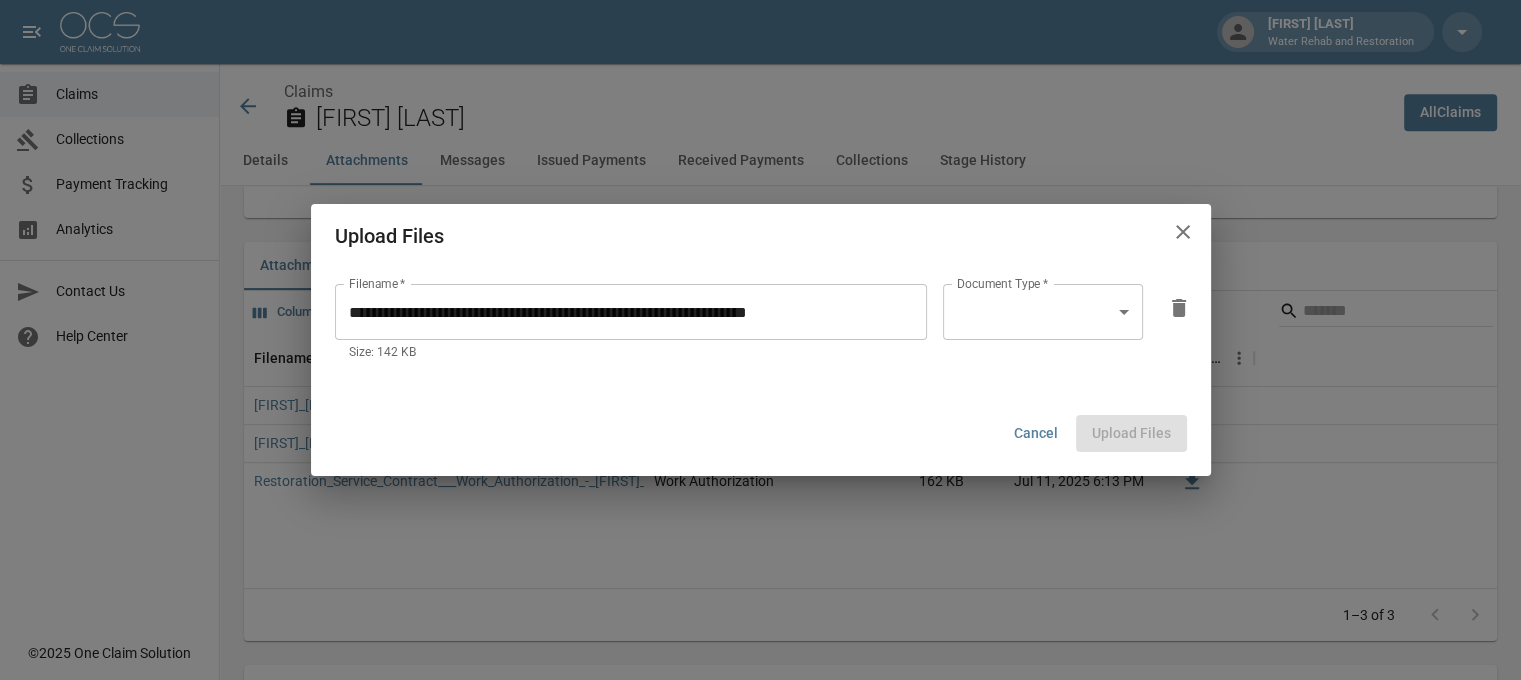 scroll, scrollTop: 1210, scrollLeft: 0, axis: vertical 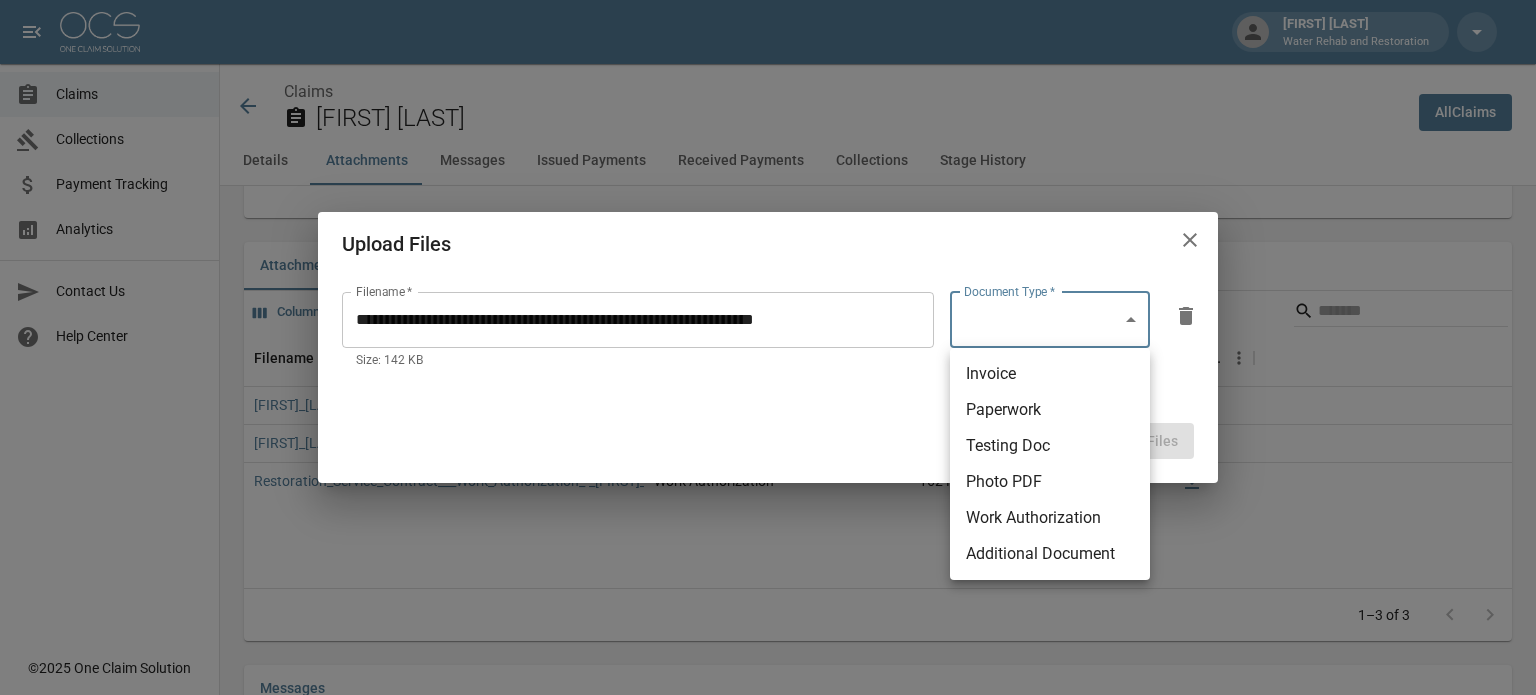click on "[LAST] [LAST] Water Rehab and Restoration  Claims Collections Payment Tracking Analytics Contact Us Help Center ©  2025   One Claim Solution Claims [FIRST] [LAST] All  Claims Details Attachments Messages Issued Payments Received Payments Collections Stage History Details Claim Information Name [FIRST] [LAST] Claim Number [CLAIM_NUMBER] Claim Type Water Mitigation Amount $9,486.68 Committed Amount $0.00 Balance Due $0.00 Stage New Claim Insurance Provider Progressive Date of Loss Jun 23, 2025 Date Submitted Jul 11, 2025 6:13 PM Date Claim Escalated - Date Claim Closed - Claim Outcome - Claim Closure Reason - Submitted By [LAST] [LAST] Company Water Rehab and Restoration  Created At Jul 11, 2025 6:13 PM Updated At Jul 11, 2025 6:13 PM Insured's Information Property Owner [FIRST] [LAST] Mailing Address 8313 Garnet Way  Mailing City [CITY]  Mailing State [STATE] Mailing Zip 75072 Insured's Phone Number ([AREACODE]) [PHONE] Insured's Alt Phone Number - Insured's Email [EMAIL] Documentation Invoice(s) pdf -" at bounding box center (768, 749) 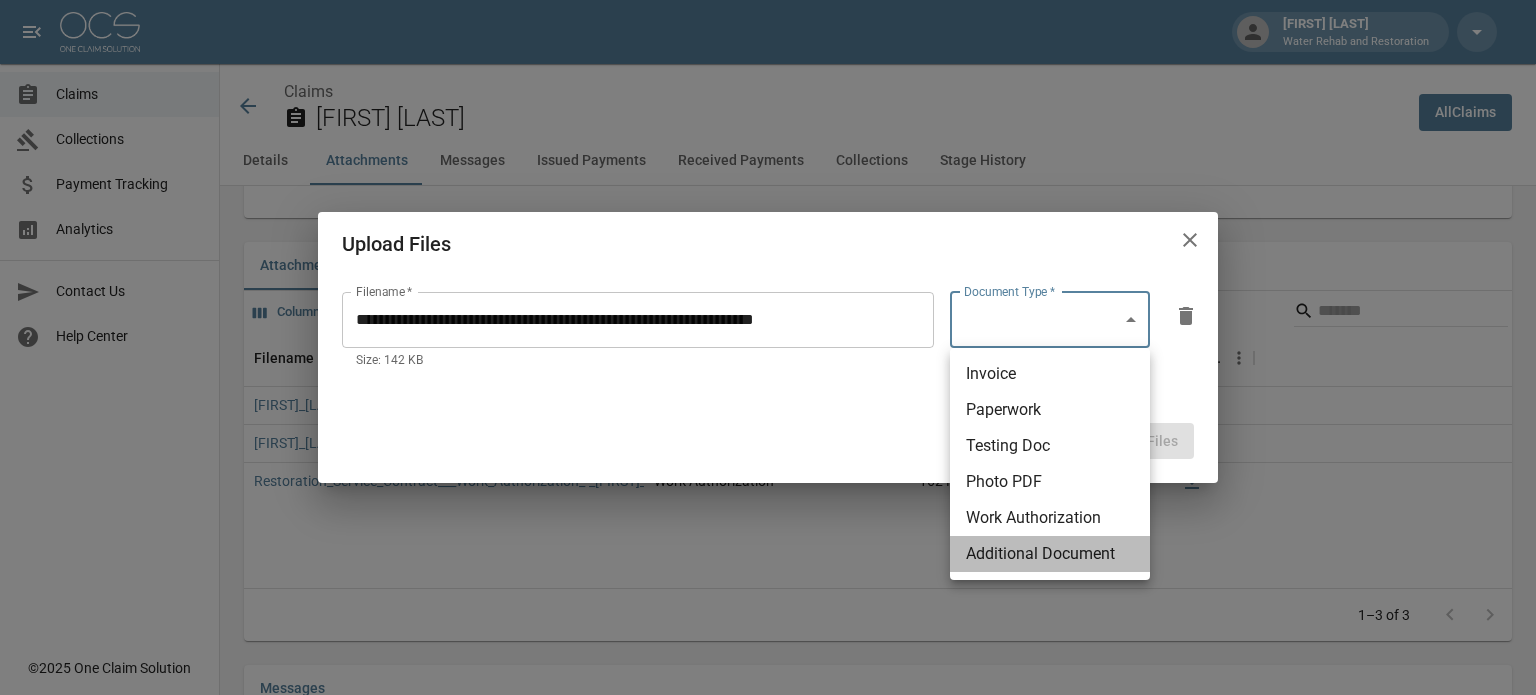 click on "Additional Document" at bounding box center (1050, 554) 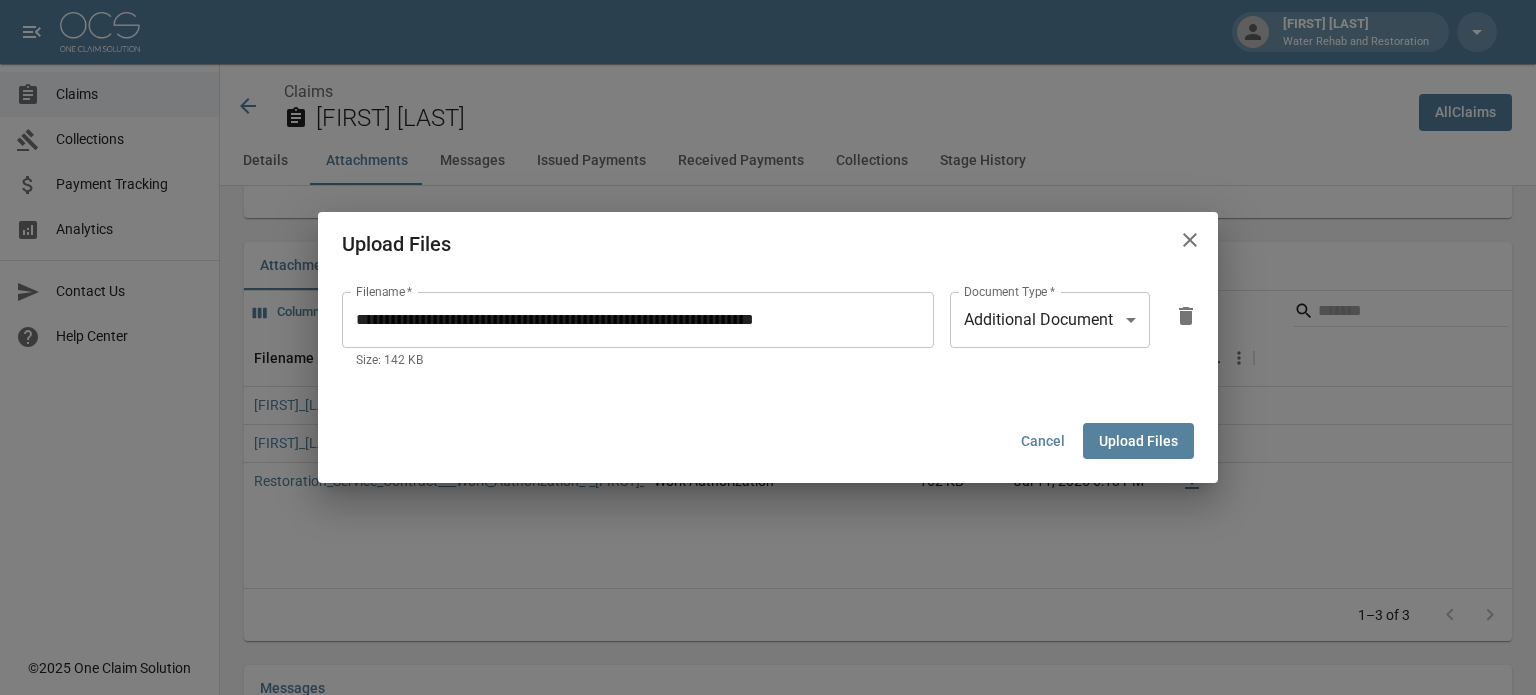 drag, startPoint x: 1156, startPoint y: 420, endPoint x: 1151, endPoint y: 434, distance: 14.866069 